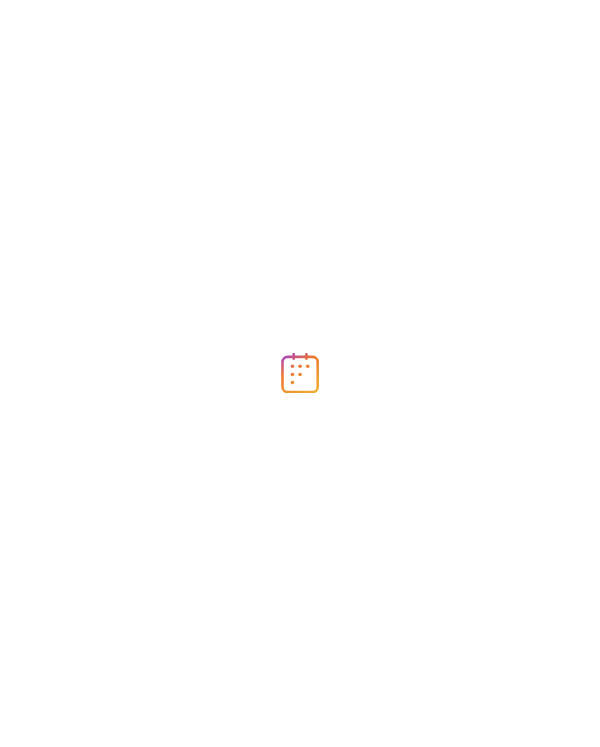 scroll, scrollTop: 0, scrollLeft: 0, axis: both 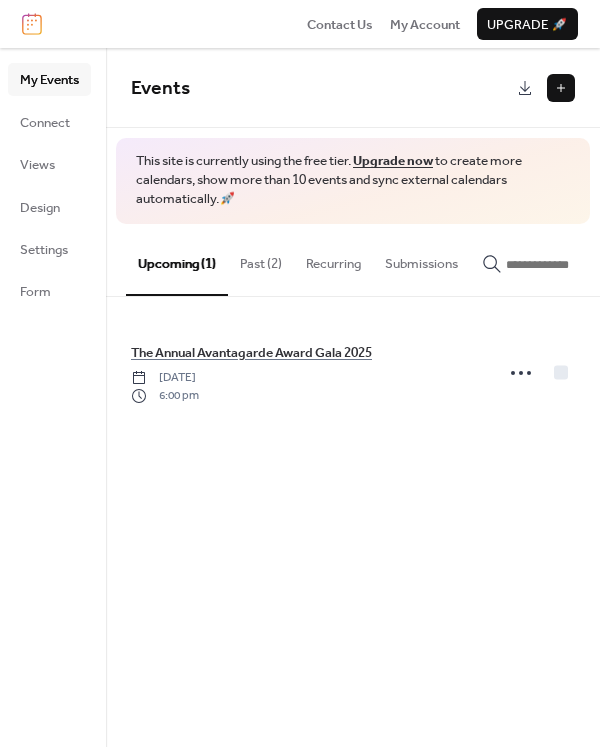 click at bounding box center (561, 88) 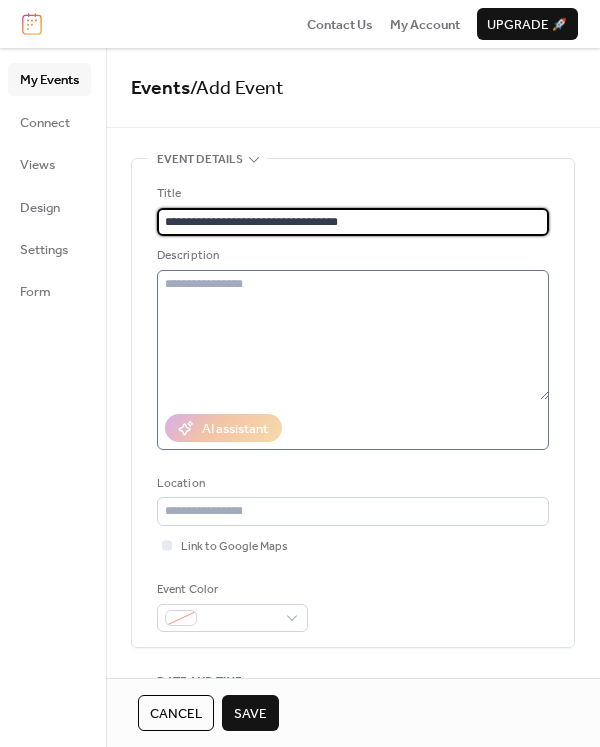 type on "**********" 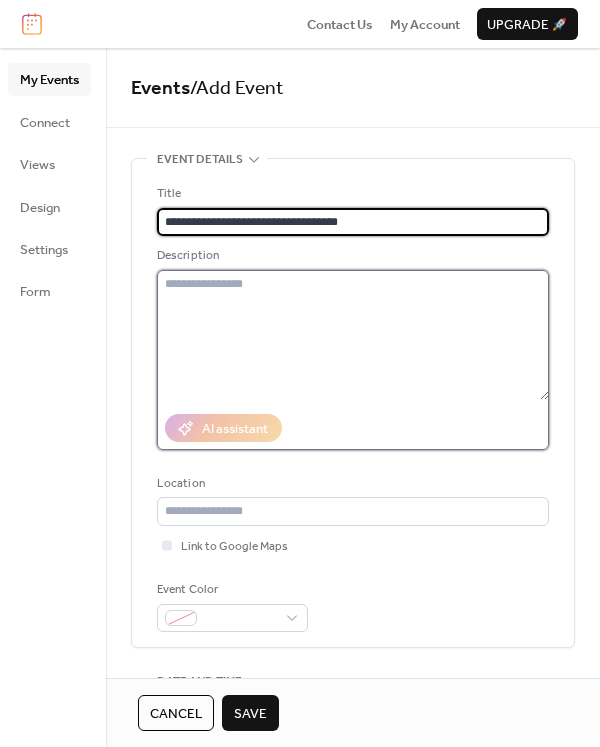 click at bounding box center (353, 335) 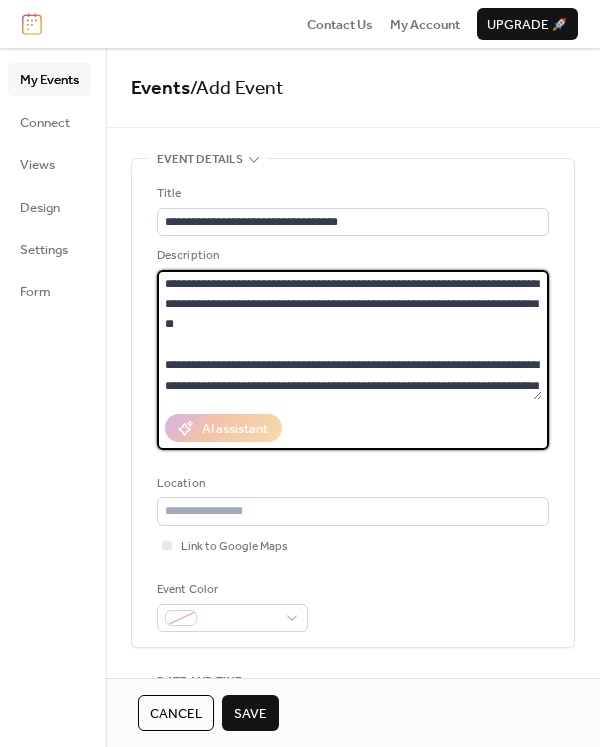 scroll, scrollTop: 177, scrollLeft: 0, axis: vertical 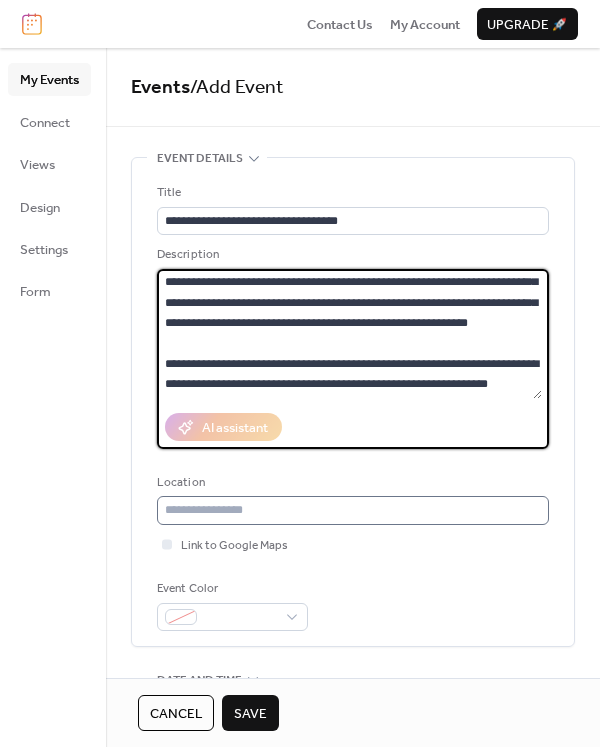 type on "**********" 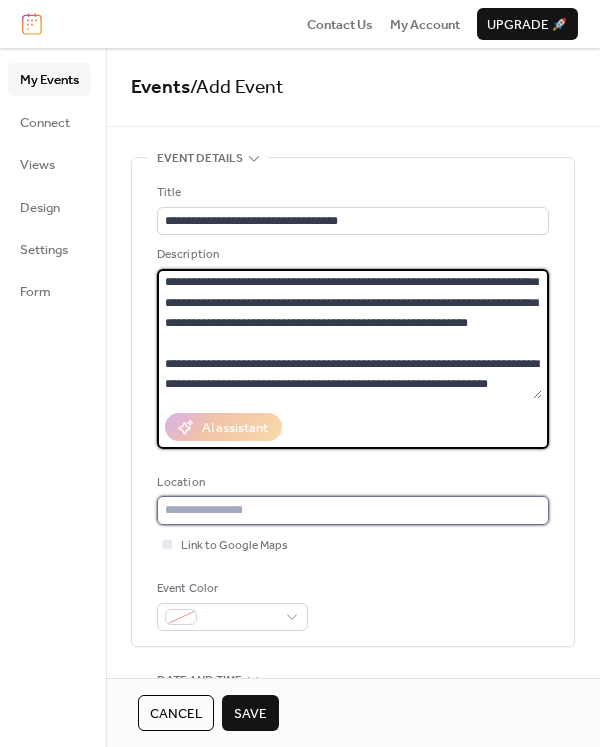 click at bounding box center (353, 510) 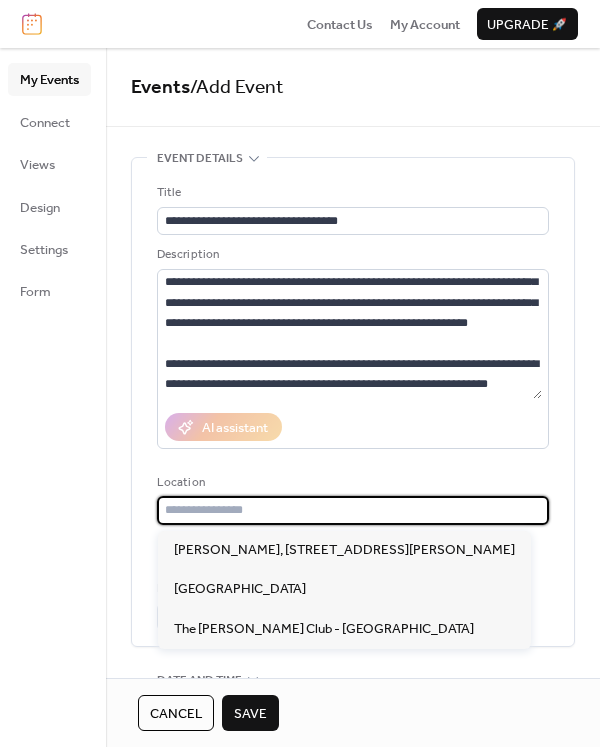 paste on "**********" 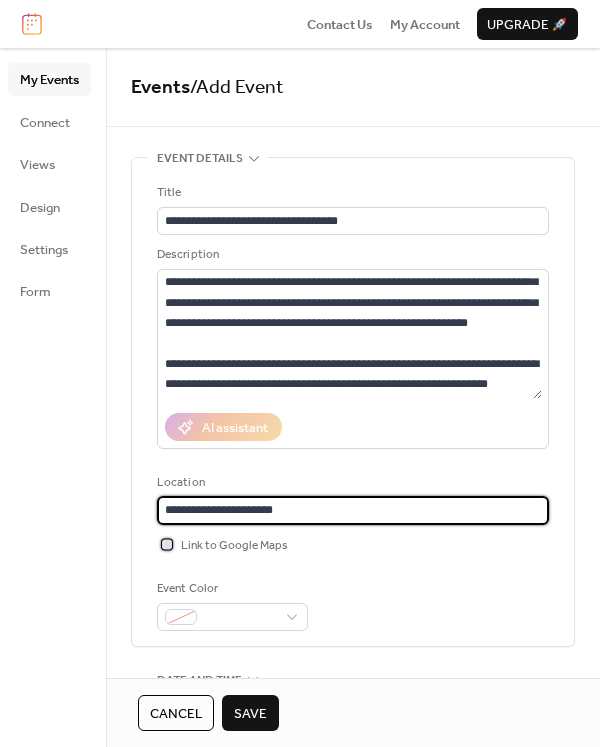 click at bounding box center [167, 544] 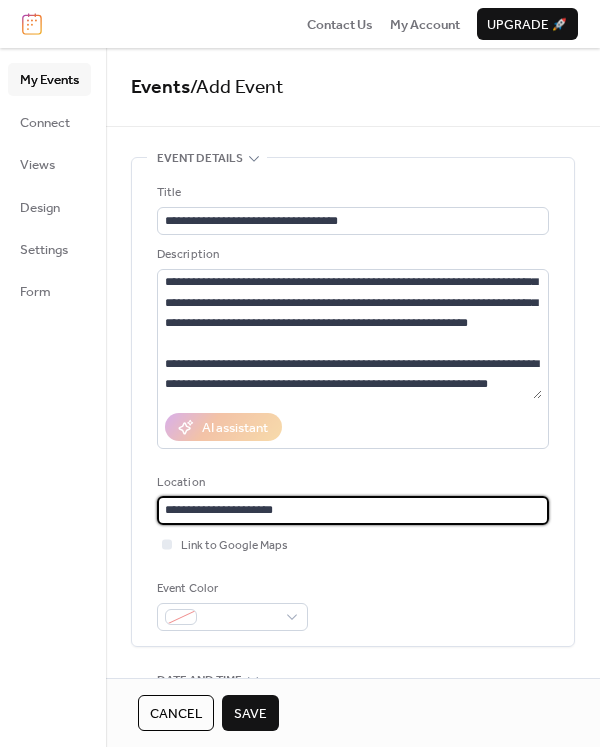 drag, startPoint x: 268, startPoint y: 509, endPoint x: 335, endPoint y: 512, distance: 67.06713 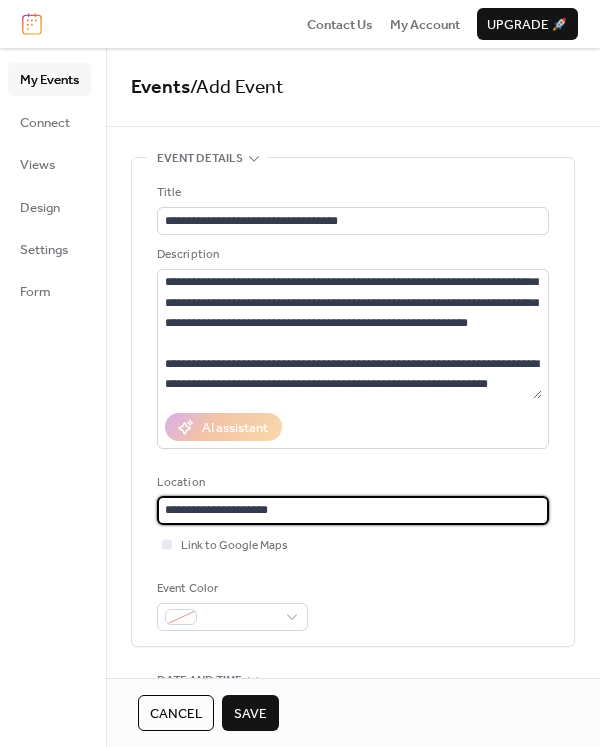 type on "**********" 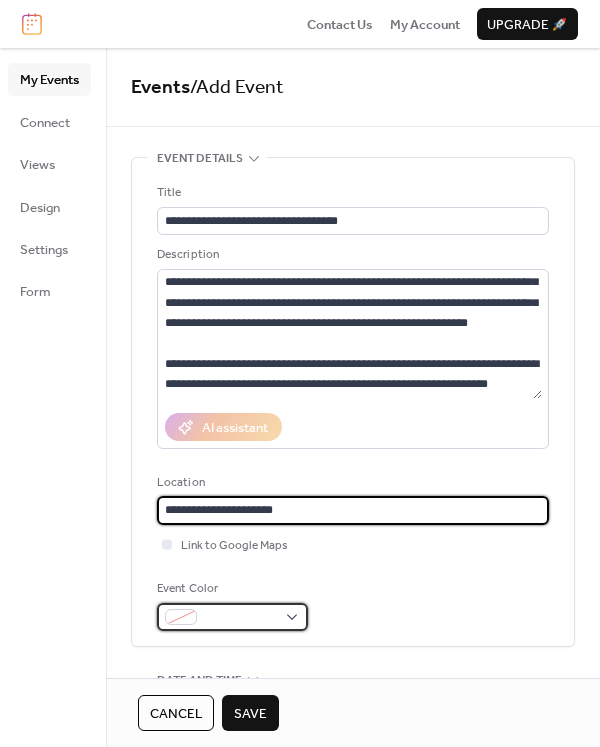 click at bounding box center (232, 617) 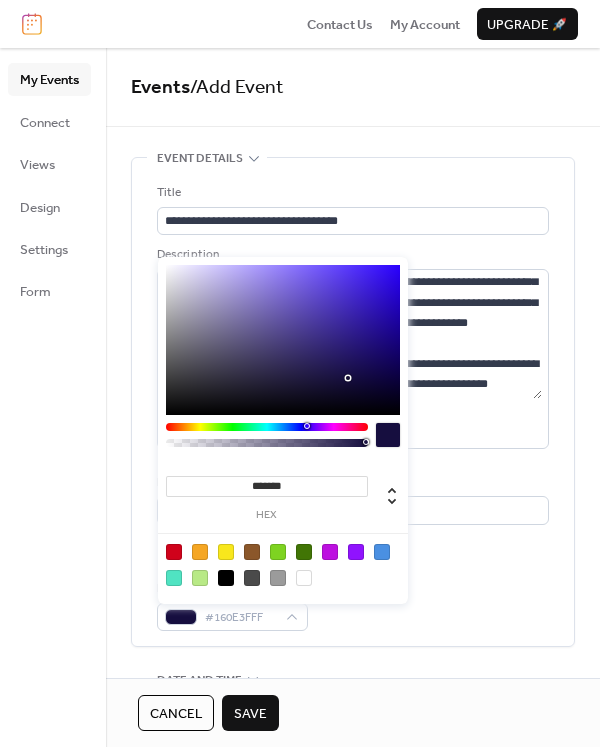 type on "*******" 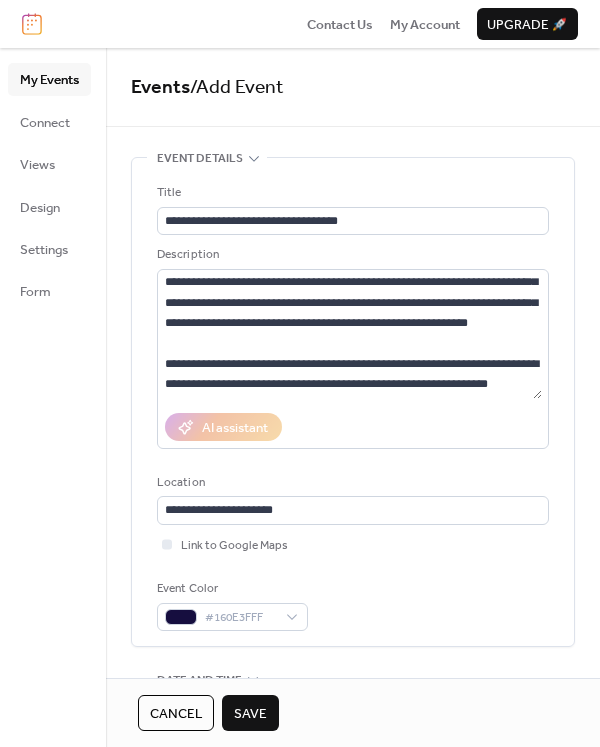 click on "Save" at bounding box center [250, 714] 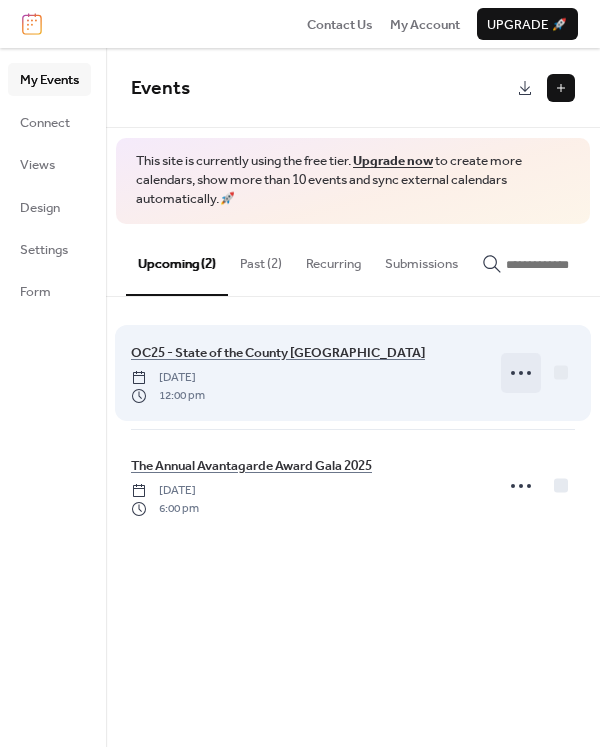 click 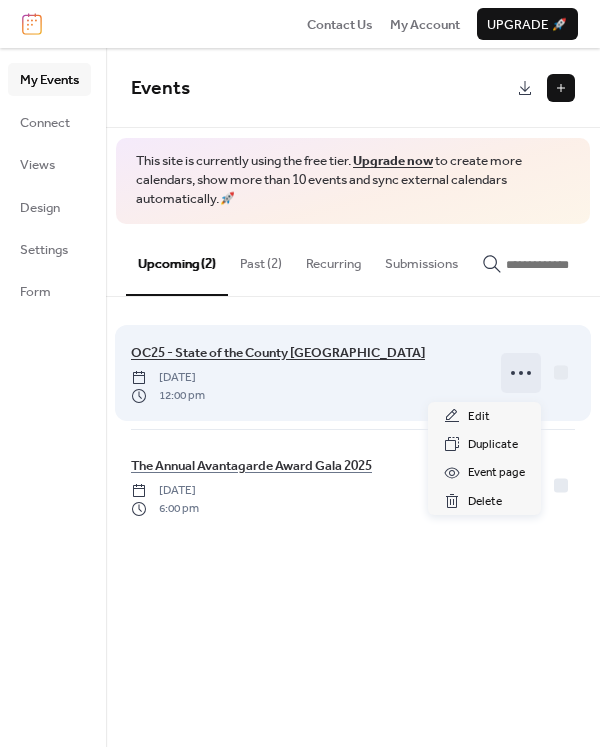 click on "OC25 - State of the County [GEOGRAPHIC_DATA]" at bounding box center (278, 353) 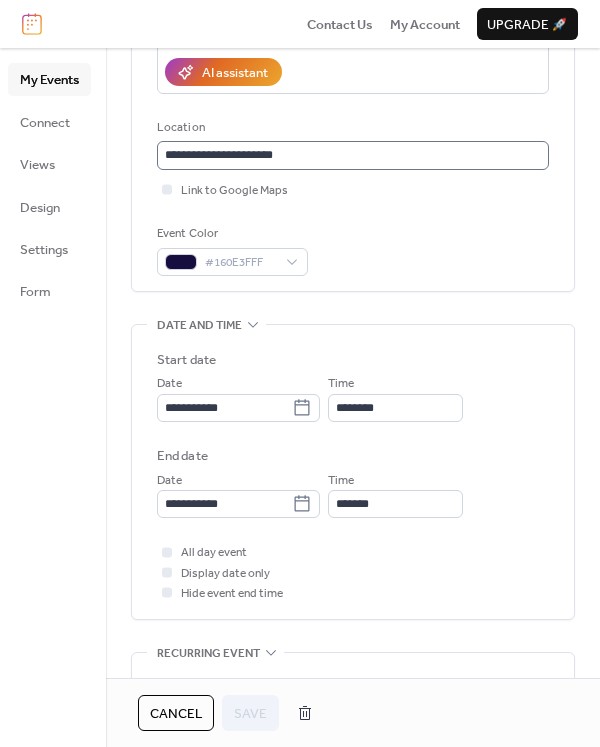 scroll, scrollTop: 377, scrollLeft: 0, axis: vertical 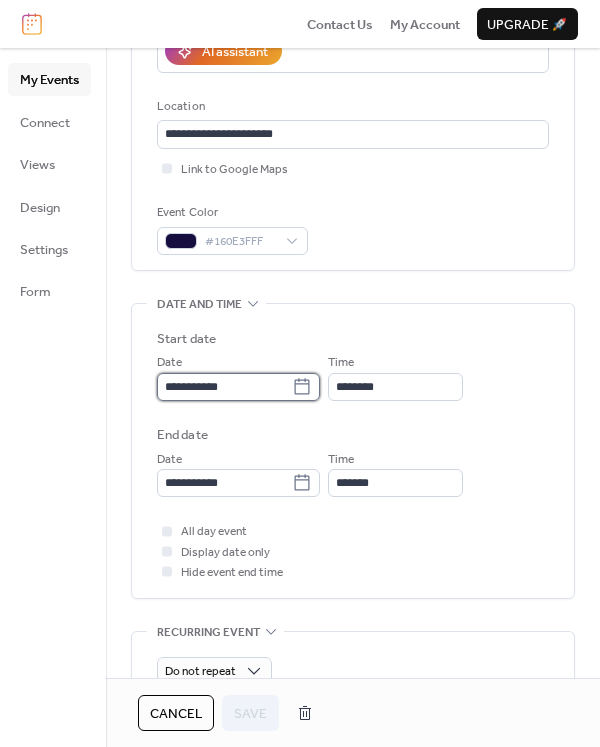 click on "**********" at bounding box center [224, 387] 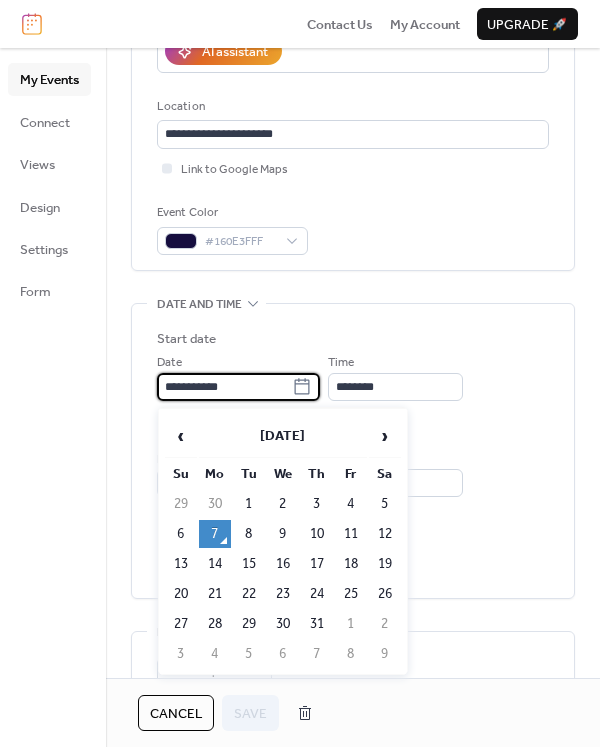 click 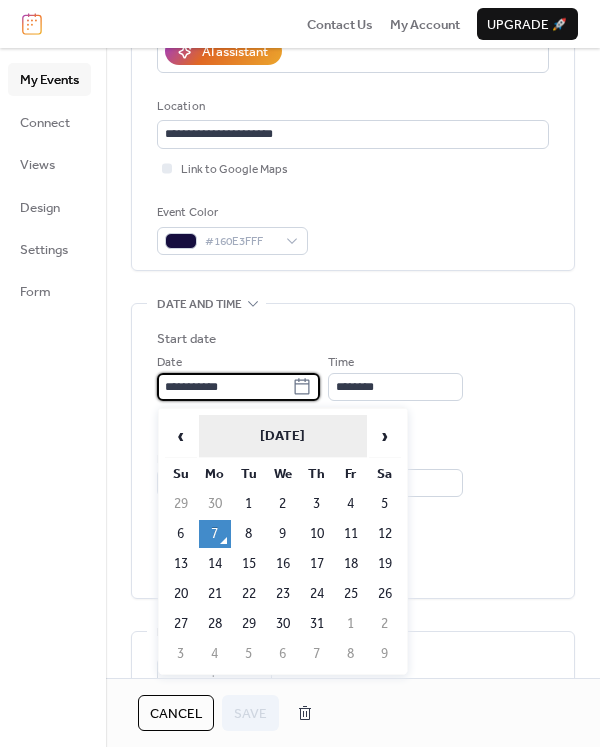 drag, startPoint x: 378, startPoint y: 429, endPoint x: 335, endPoint y: 456, distance: 50.77401 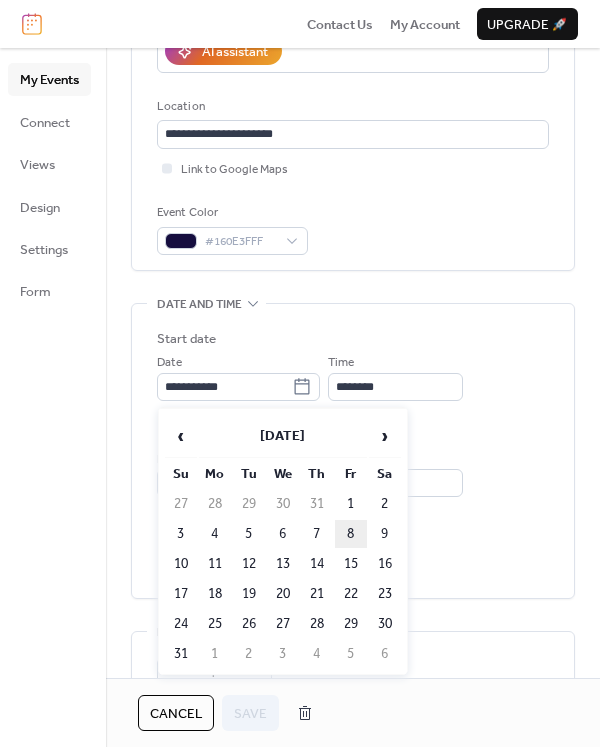 click on "8" at bounding box center (351, 534) 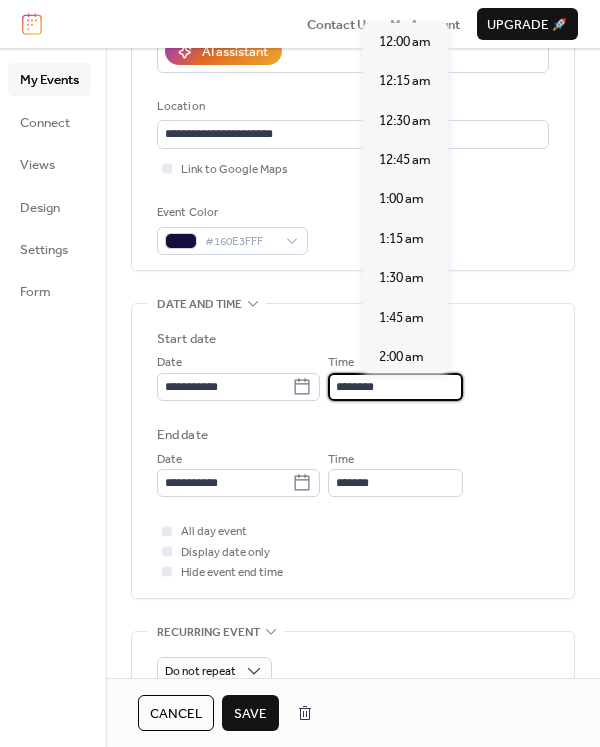 click on "********" at bounding box center [395, 387] 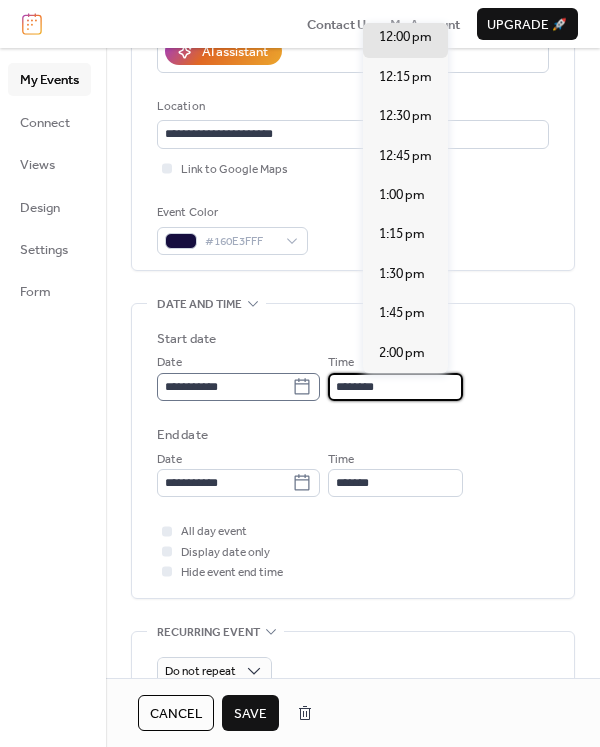 drag, startPoint x: 422, startPoint y: 388, endPoint x: 322, endPoint y: 388, distance: 100 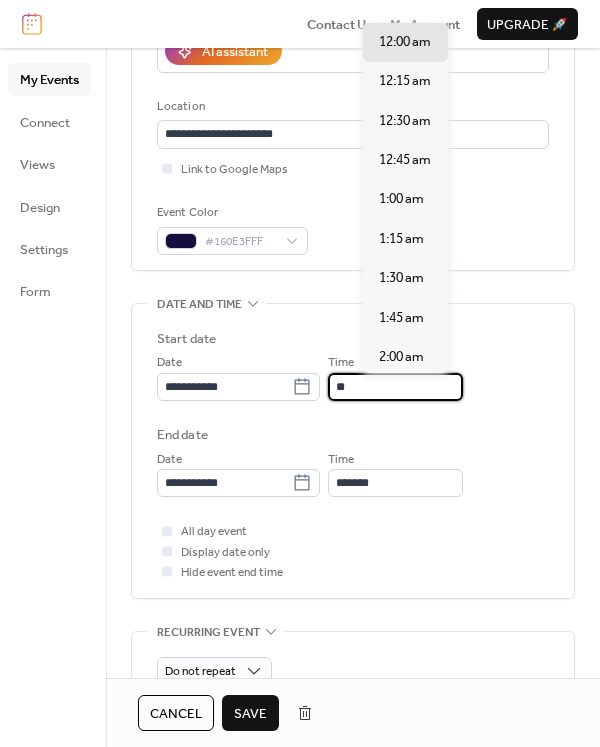 scroll, scrollTop: 1737, scrollLeft: 0, axis: vertical 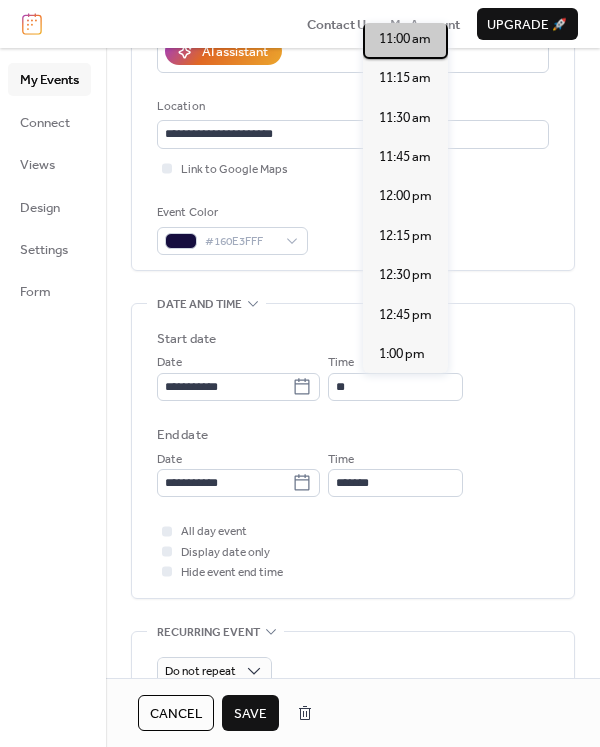 click on "11:00 am" at bounding box center (405, 39) 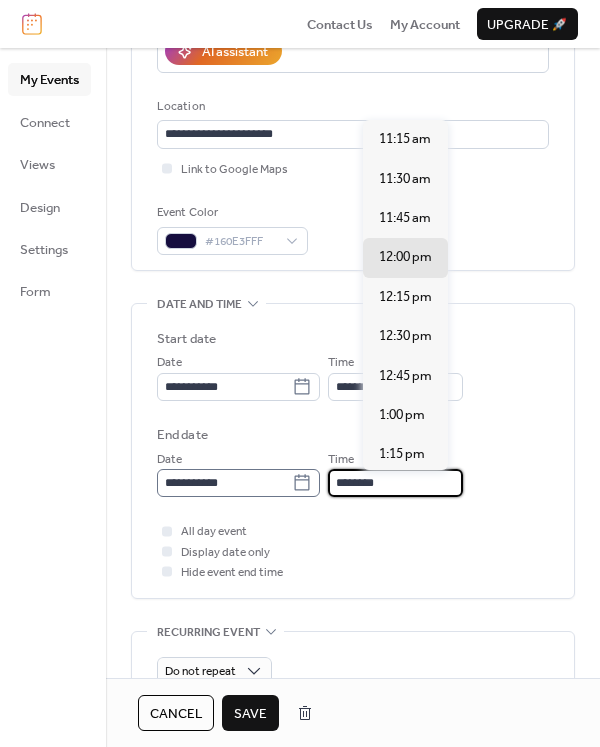 drag, startPoint x: 422, startPoint y: 482, endPoint x: 296, endPoint y: 477, distance: 126.09917 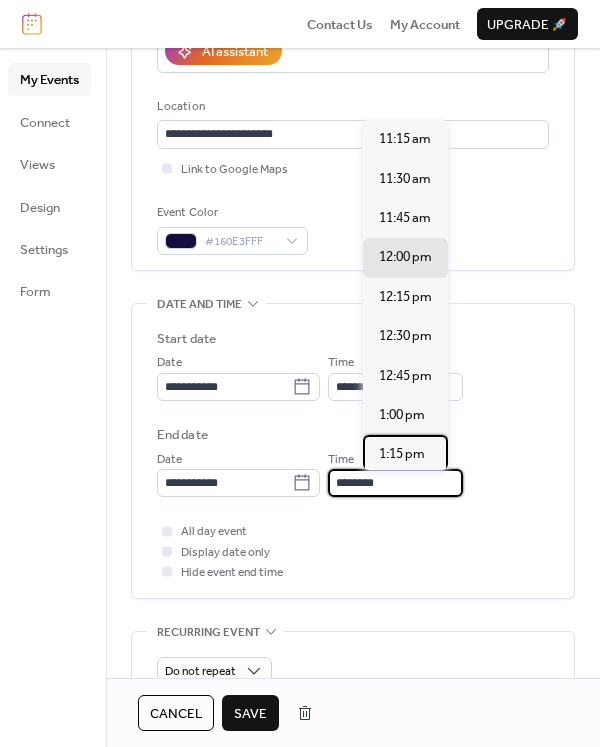 click on "1:15 pm" at bounding box center (405, 454) 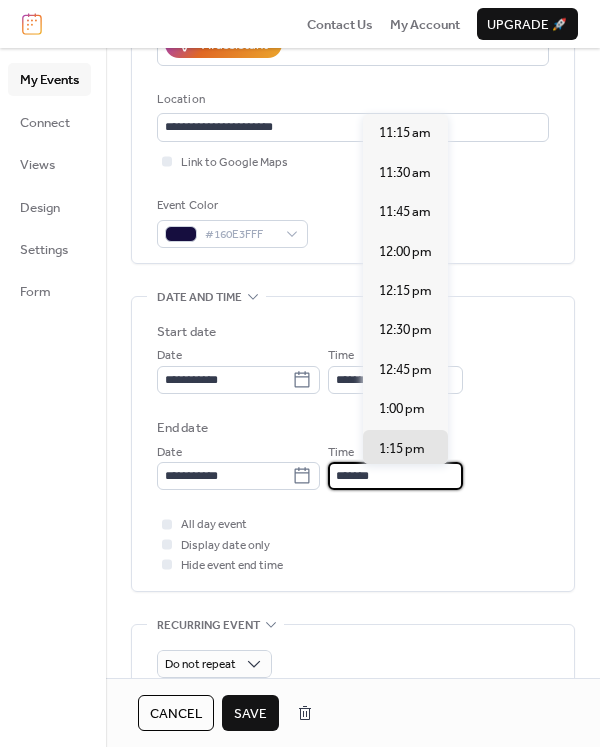 click on "*******" at bounding box center (395, 476) 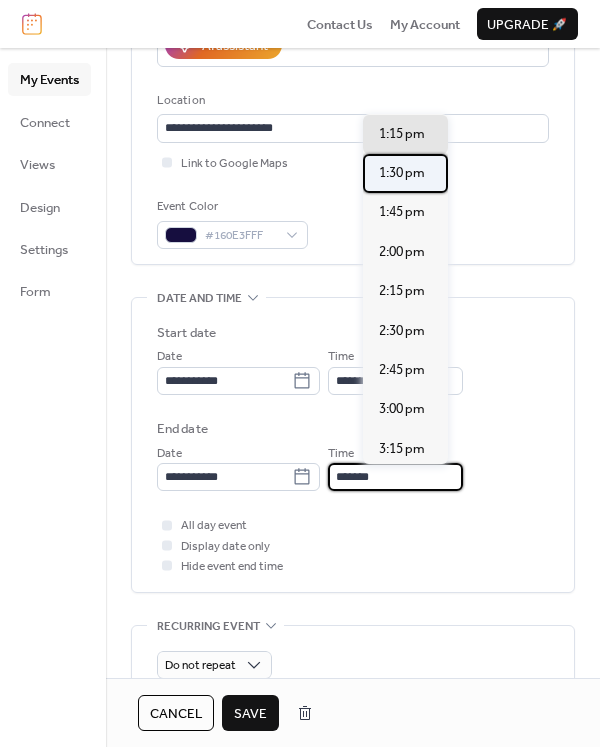 click on "1:30 pm" at bounding box center [402, 173] 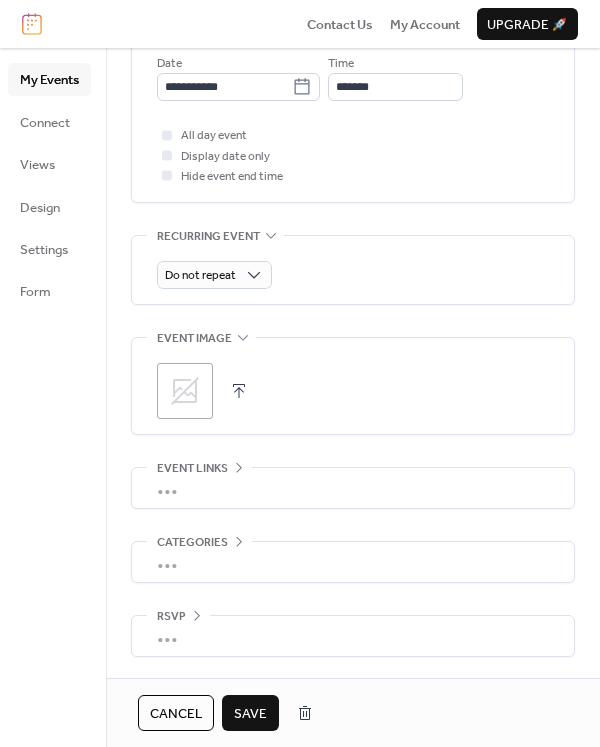 scroll, scrollTop: 777, scrollLeft: 0, axis: vertical 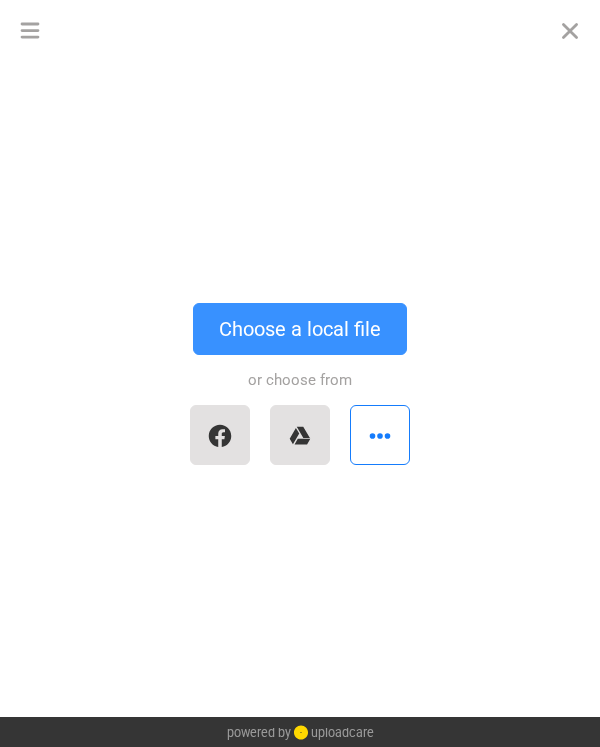click on "Choose a local file" at bounding box center (300, 329) 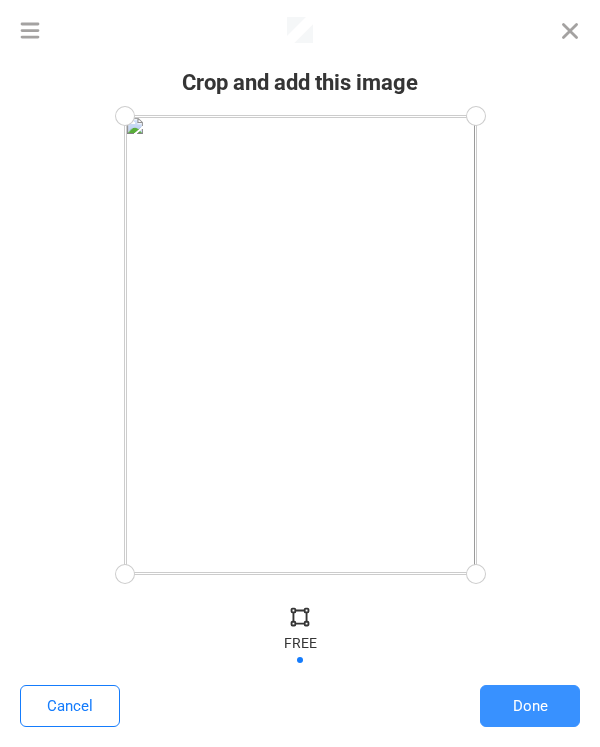 click on "Done" at bounding box center (530, 706) 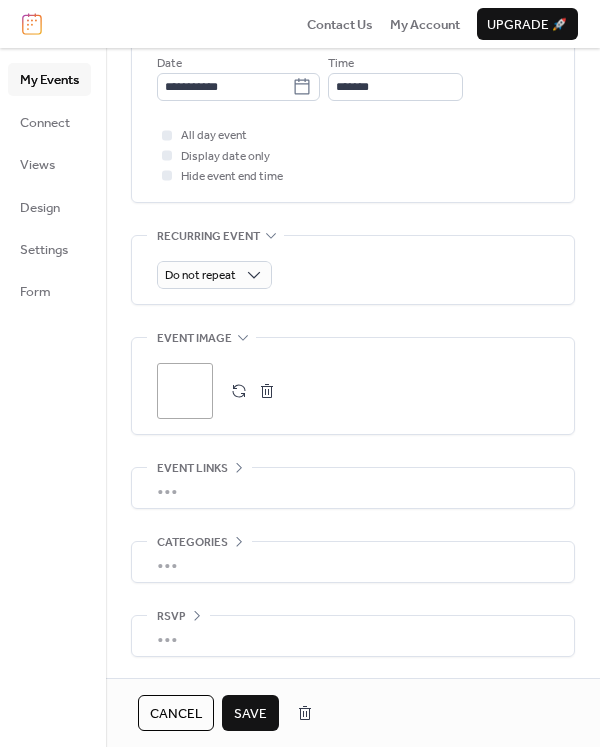 click on "•••" at bounding box center [353, 488] 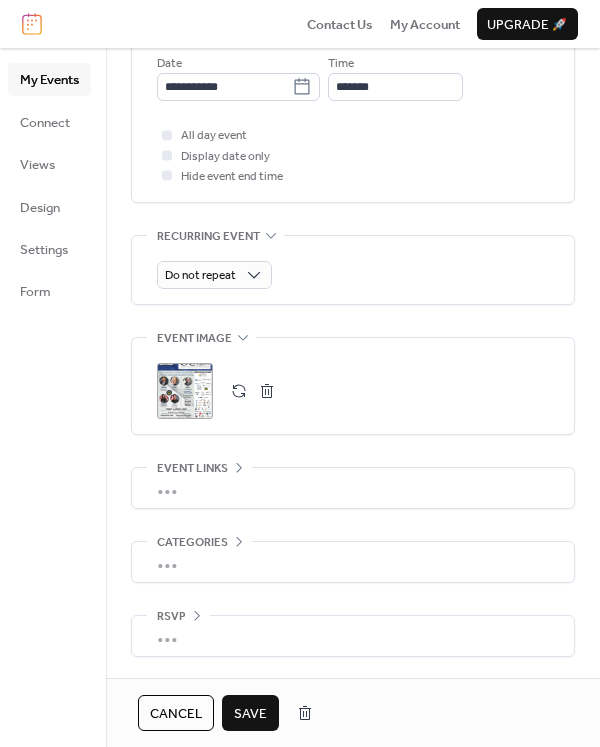 scroll, scrollTop: 775, scrollLeft: 0, axis: vertical 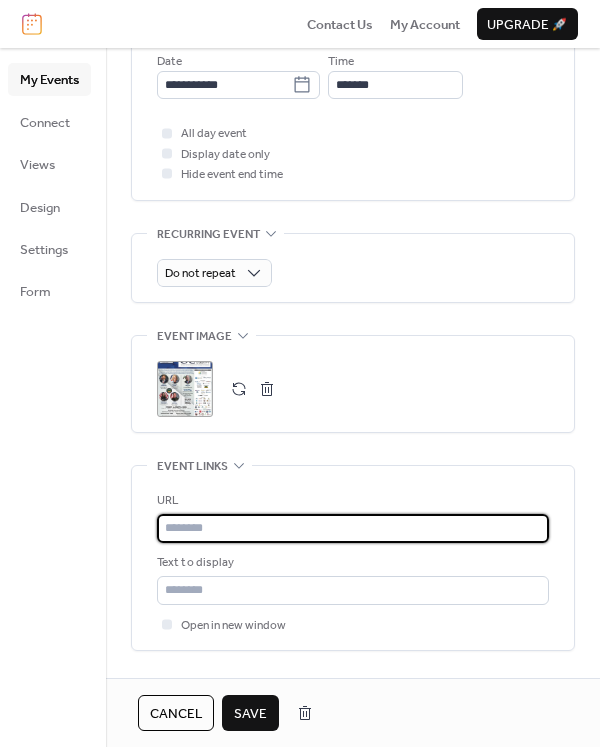 click at bounding box center [353, 528] 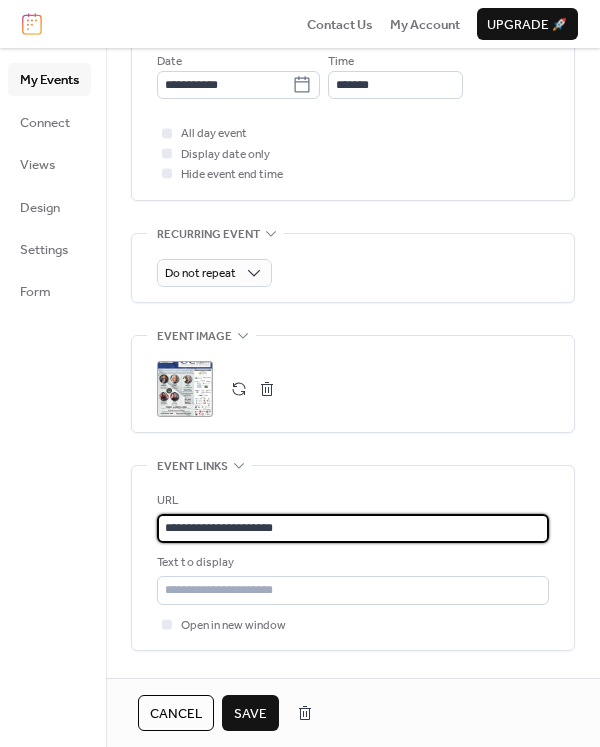 drag, startPoint x: 405, startPoint y: 544, endPoint x: 104, endPoint y: 535, distance: 301.13452 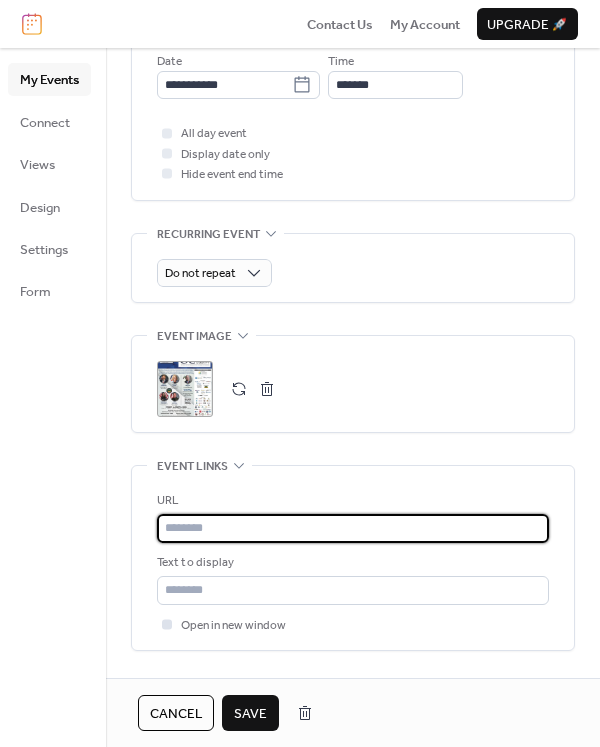 paste on "**********" 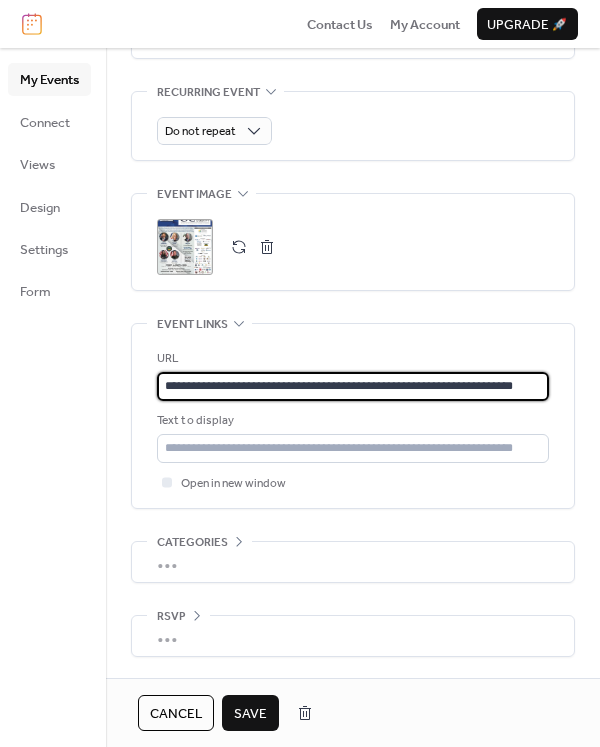 type on "**********" 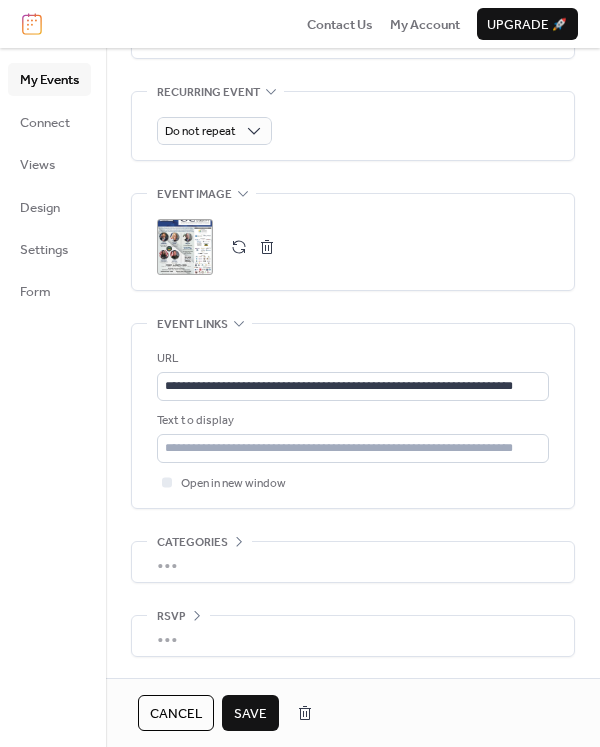 click on "•••" at bounding box center (353, 562) 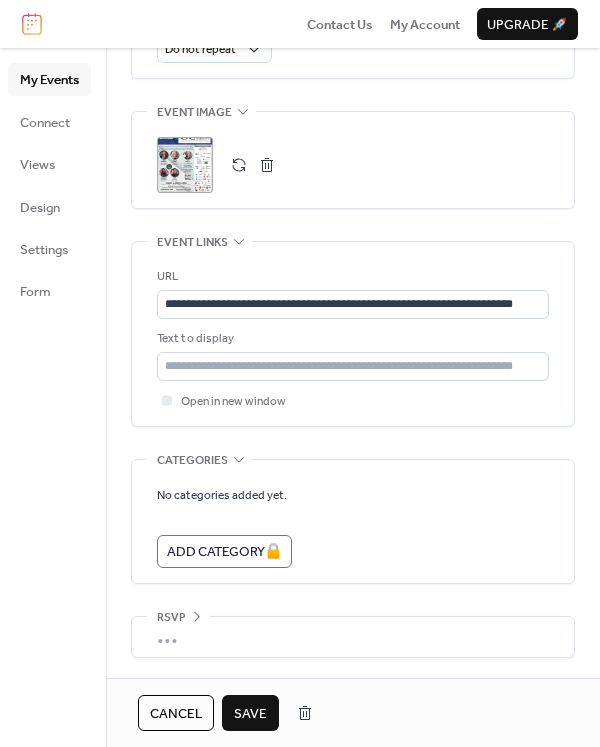click on "•••" at bounding box center (353, 637) 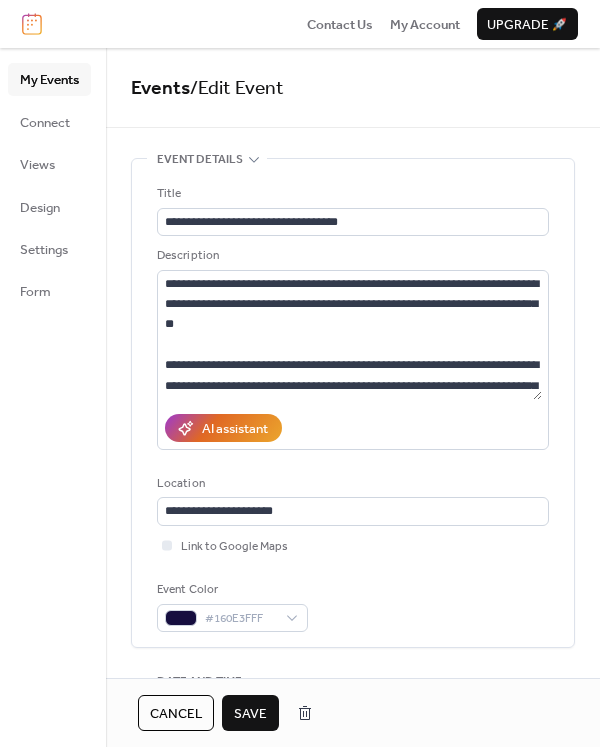 scroll, scrollTop: 0, scrollLeft: 0, axis: both 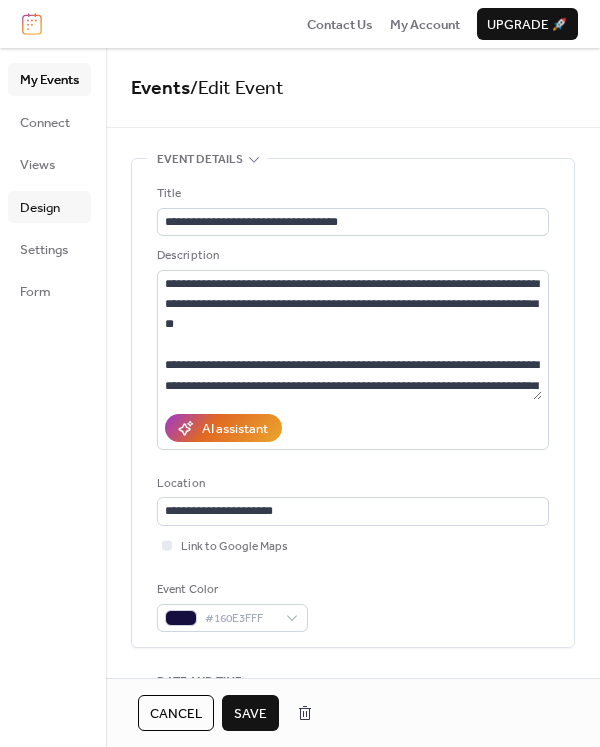 click on "Design" at bounding box center [40, 208] 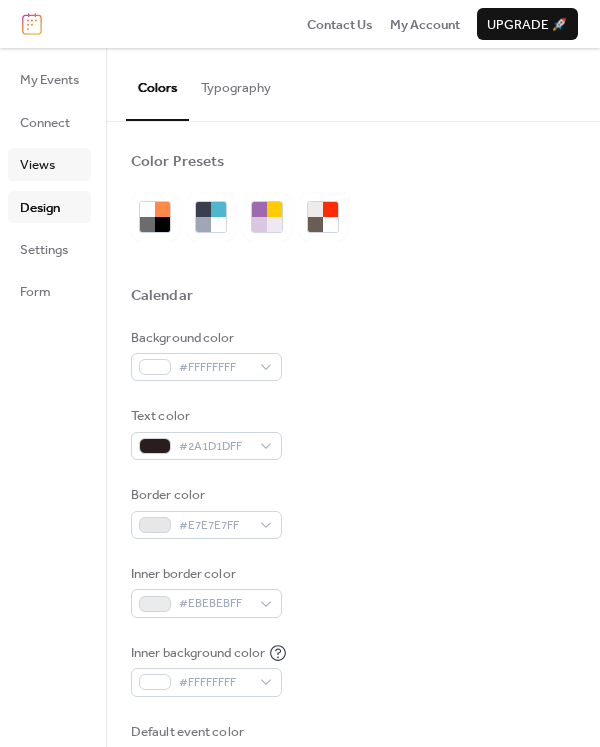 click on "Views" at bounding box center (49, 164) 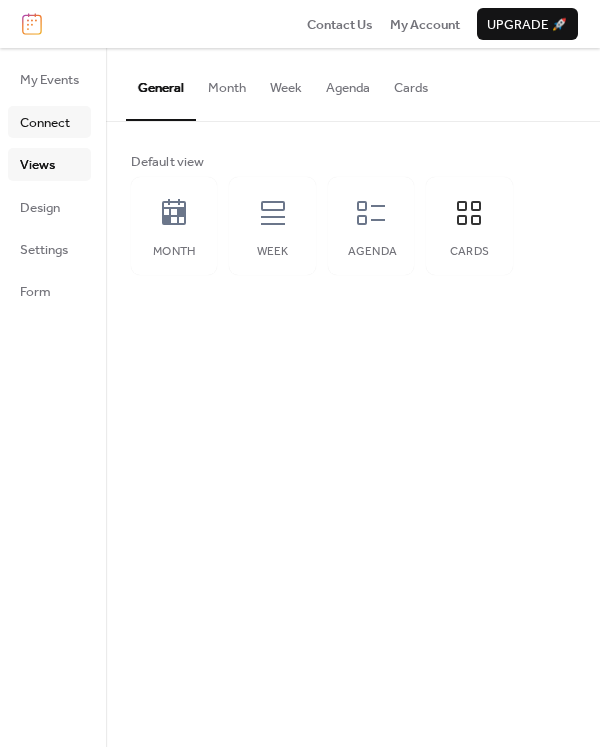 click on "Connect" at bounding box center (45, 123) 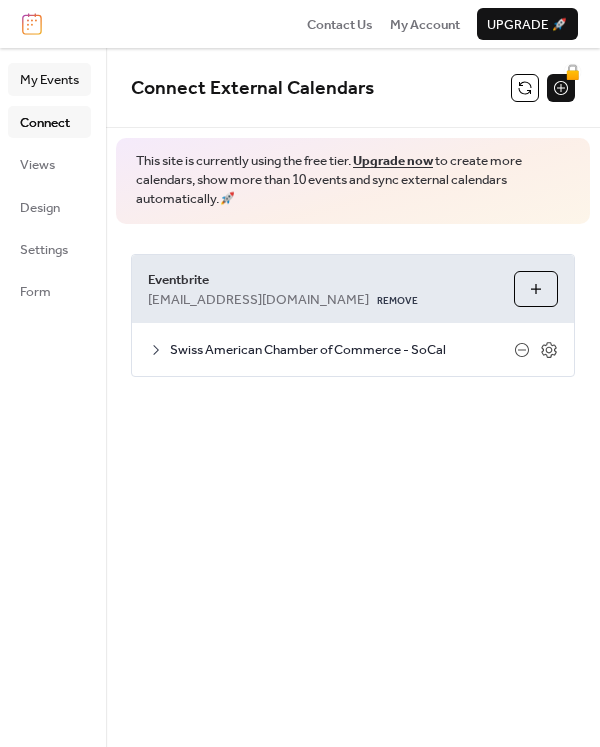 click on "My Events" at bounding box center (49, 80) 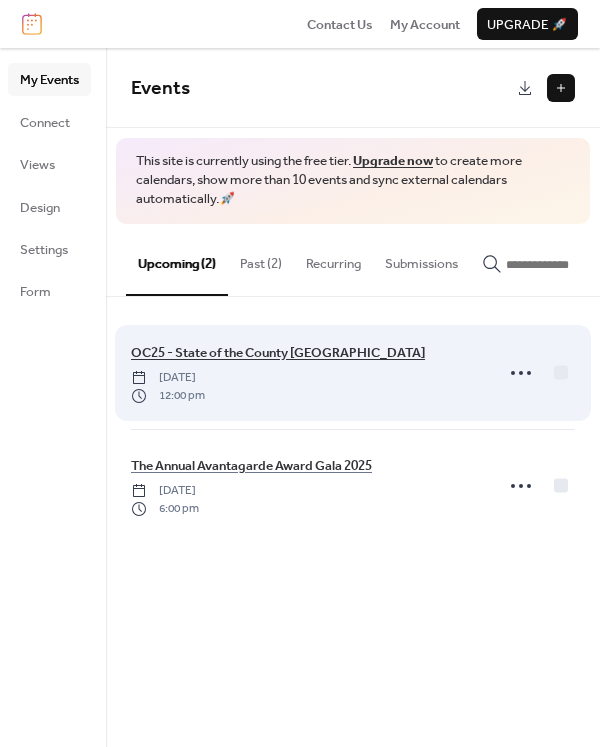 click on "OC25 - State of the County [GEOGRAPHIC_DATA]" at bounding box center (278, 353) 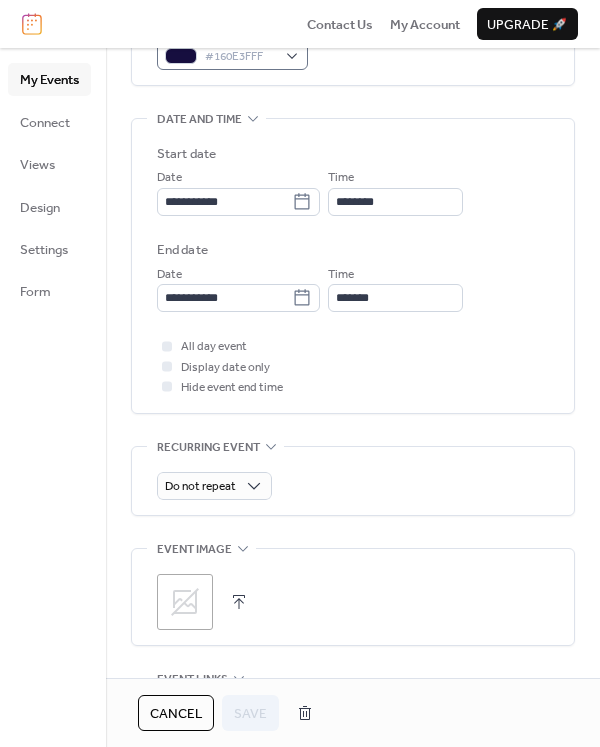 scroll, scrollTop: 588, scrollLeft: 0, axis: vertical 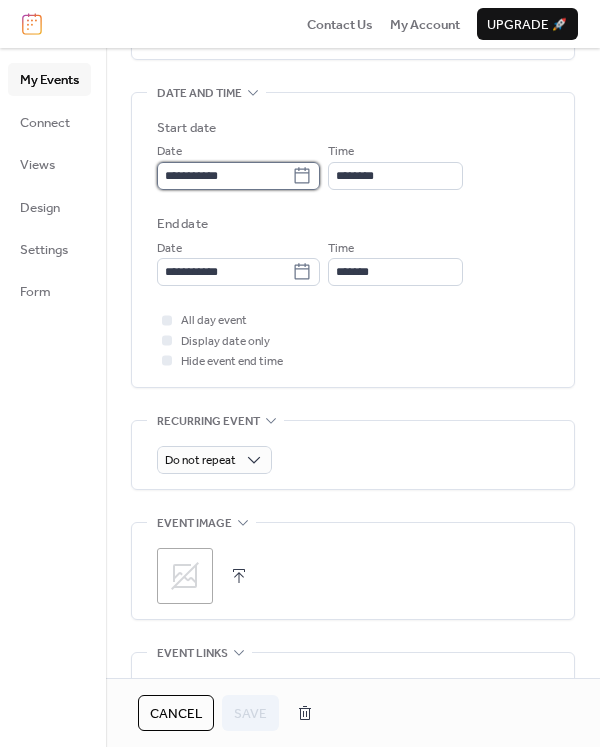 click on "**********" at bounding box center (224, 176) 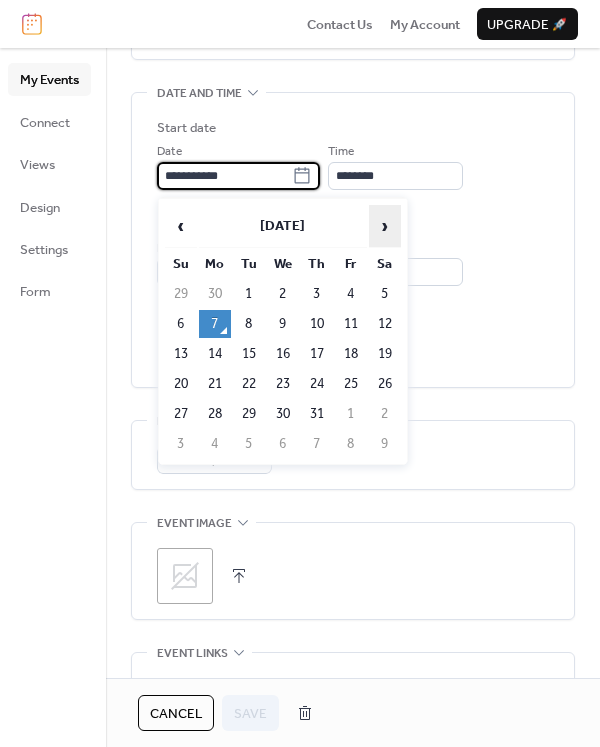 click on "›" at bounding box center [385, 226] 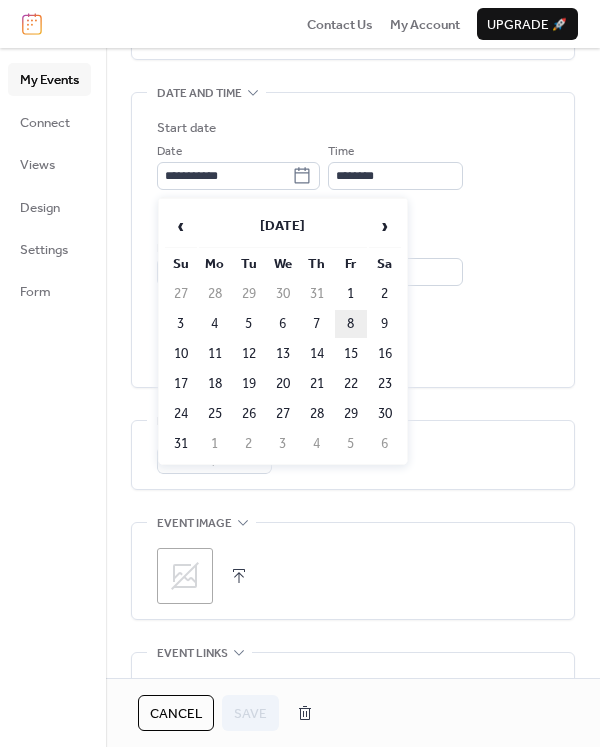 click on "8" at bounding box center [351, 324] 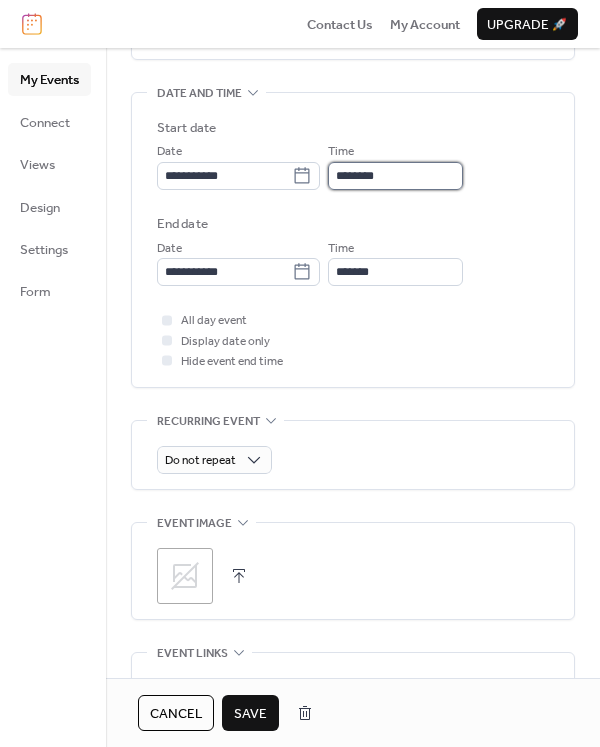 click on "********" at bounding box center [395, 176] 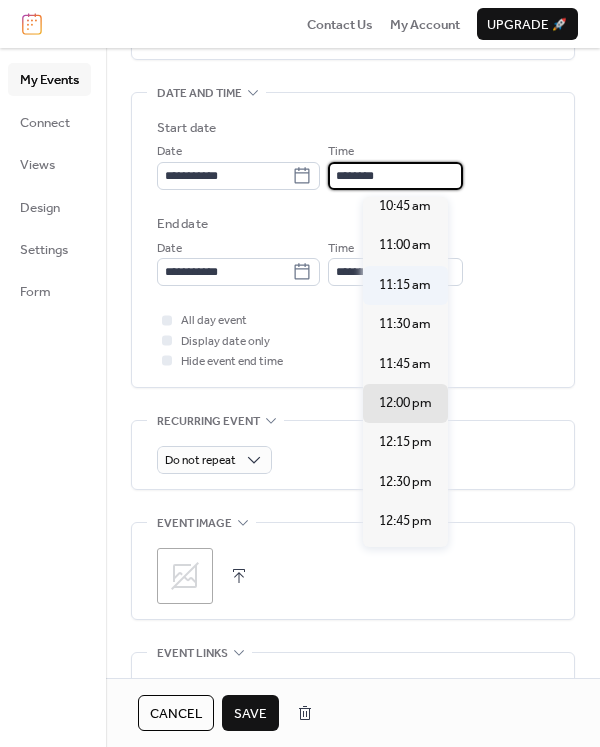 scroll, scrollTop: 1703, scrollLeft: 0, axis: vertical 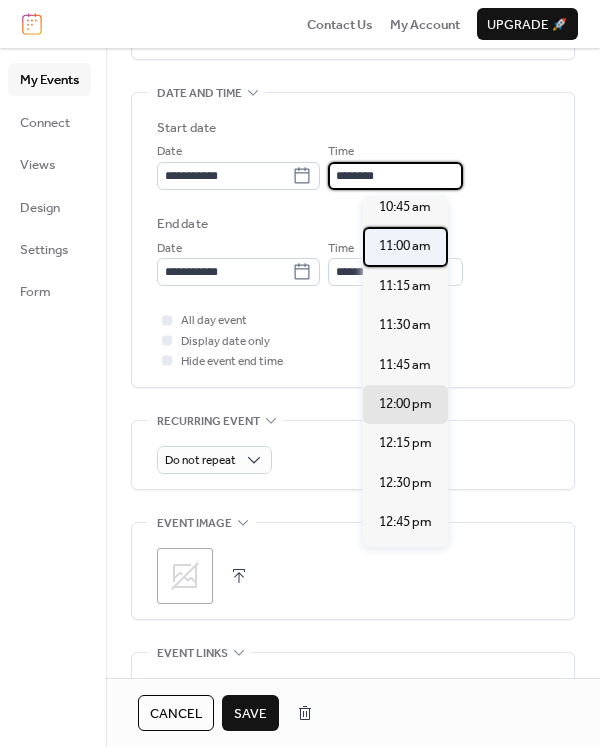 click on "11:00 am" at bounding box center (405, 246) 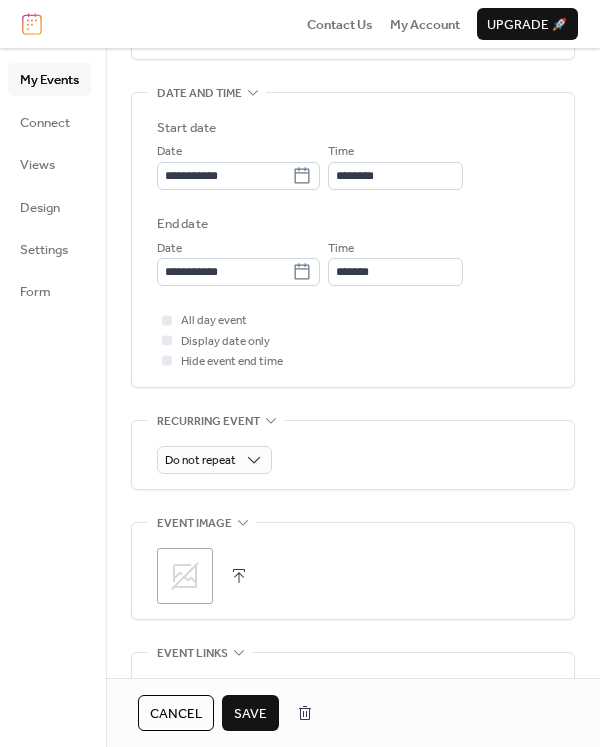 type on "********" 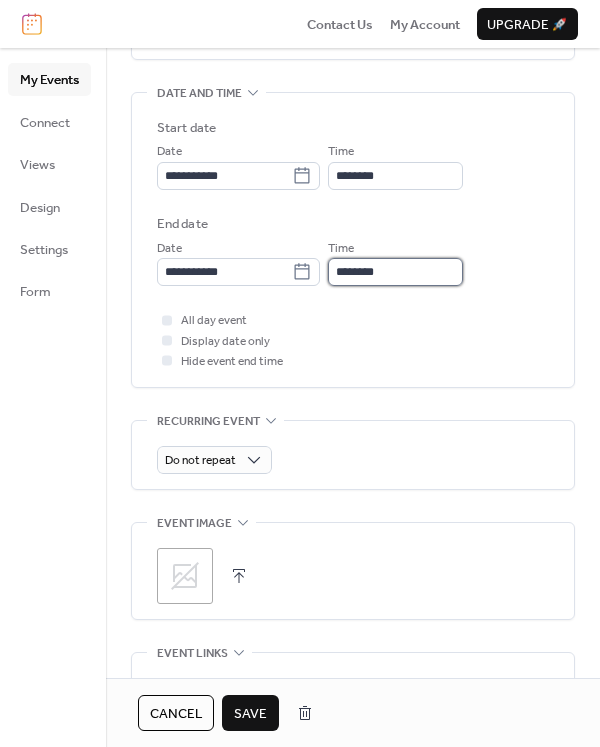 click on "********" at bounding box center [395, 272] 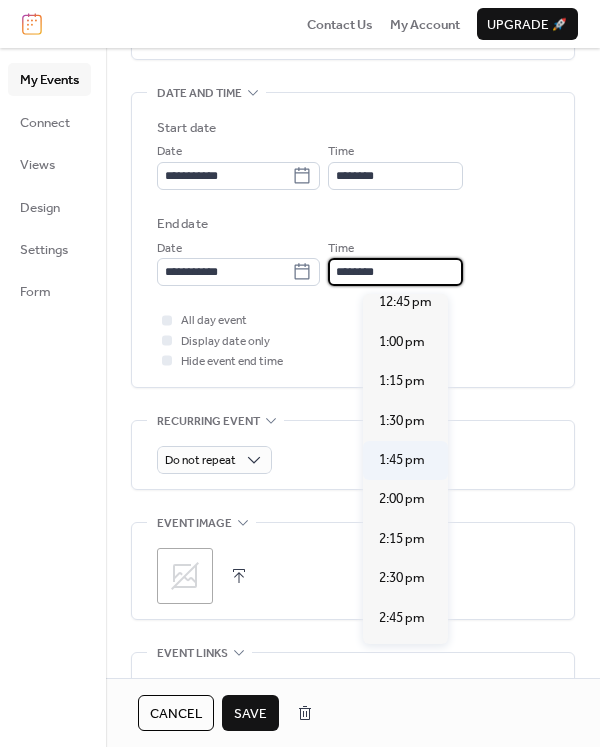 scroll, scrollTop: 255, scrollLeft: 0, axis: vertical 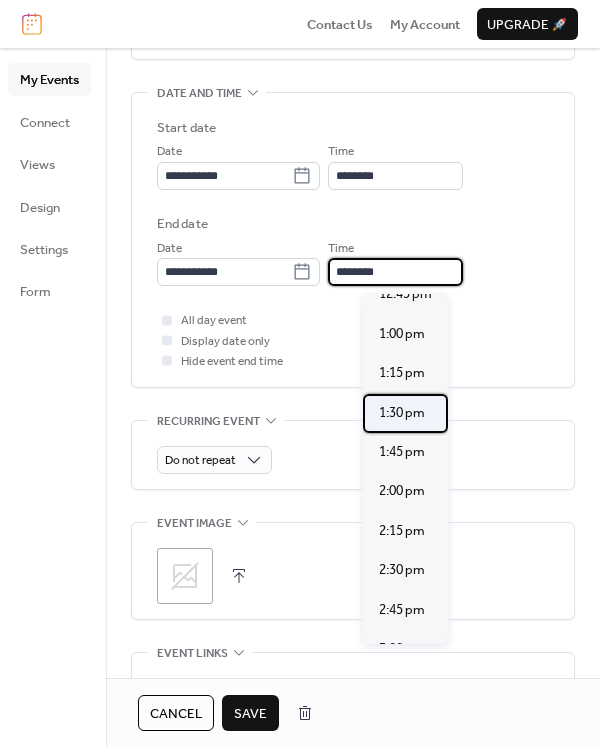 click on "1:30 pm" at bounding box center [402, 413] 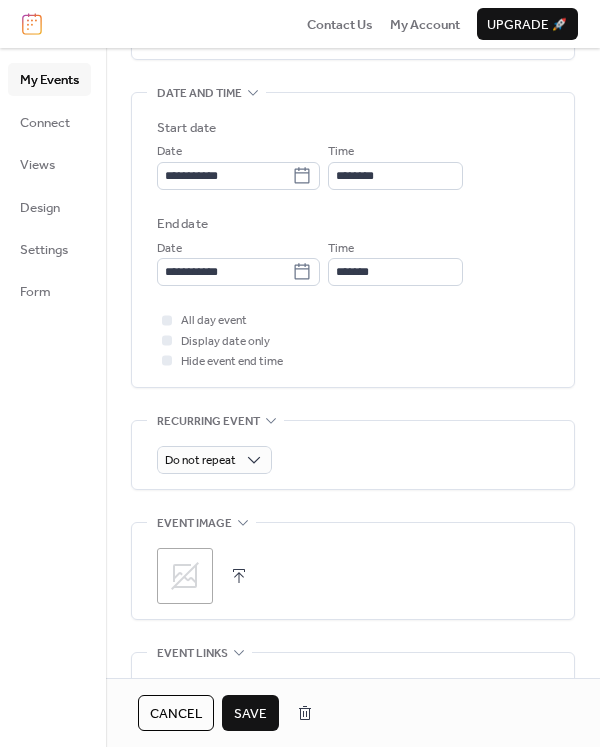 click on "Save" at bounding box center [250, 714] 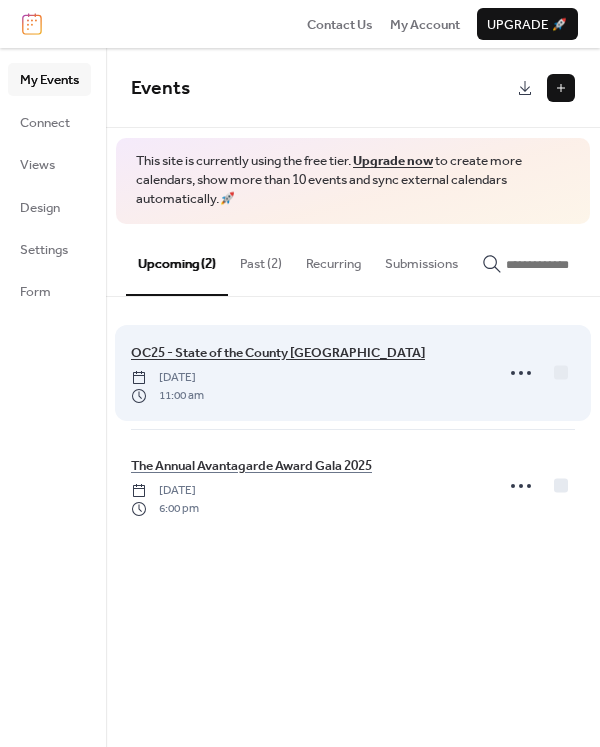 click on "OC25 - State of the County [GEOGRAPHIC_DATA]" at bounding box center [278, 353] 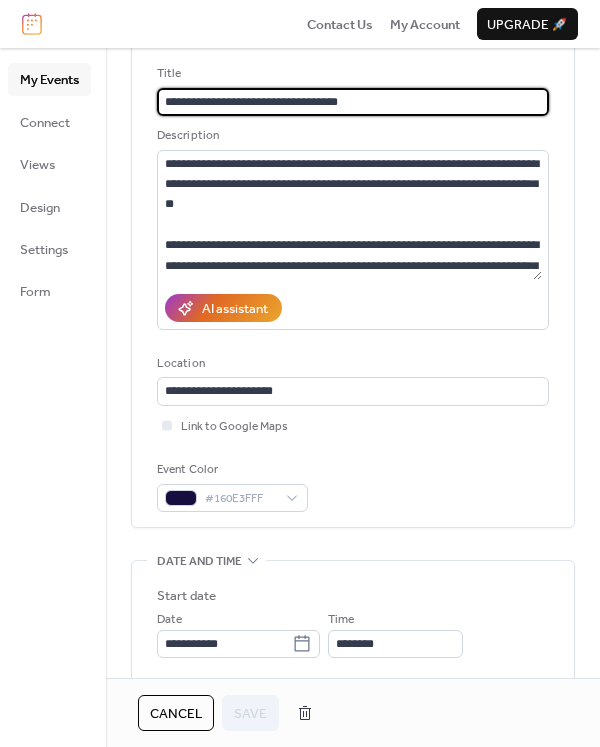 scroll, scrollTop: 238, scrollLeft: 0, axis: vertical 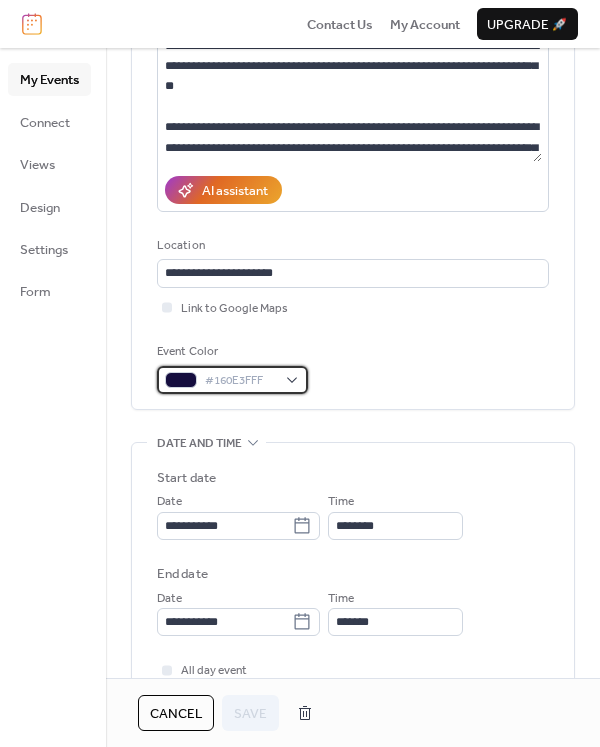 click on "#160E3FFF" at bounding box center [232, 380] 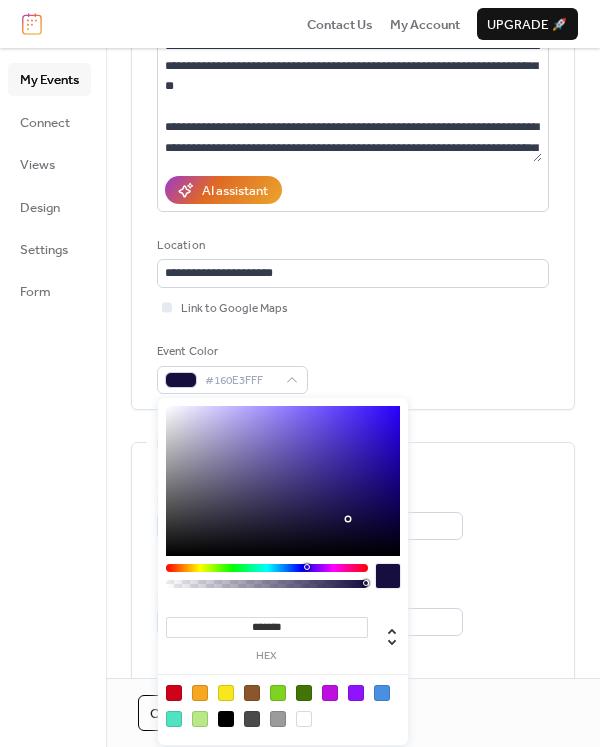click at bounding box center (283, 481) 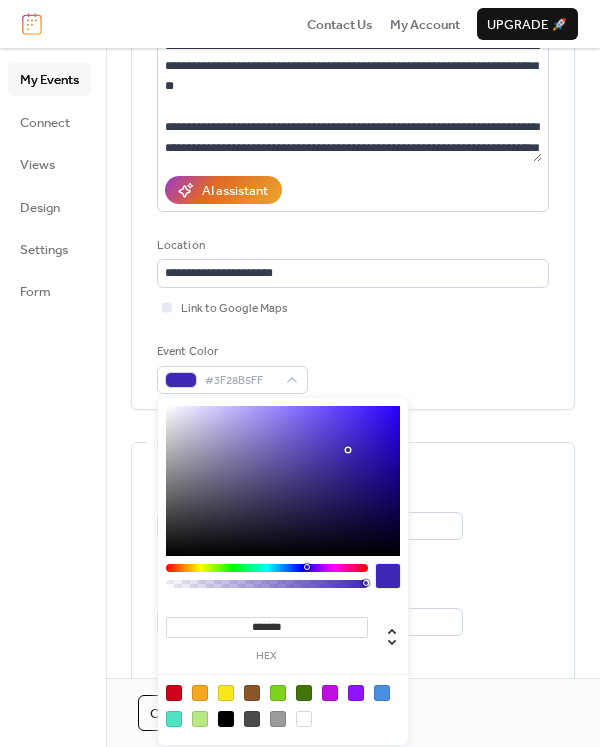 drag, startPoint x: 374, startPoint y: 472, endPoint x: 350, endPoint y: 456, distance: 28.84441 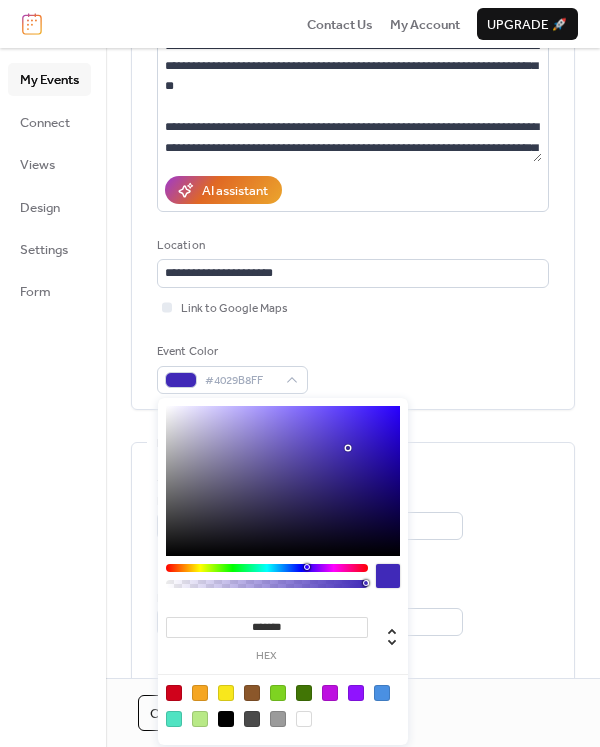 type on "*******" 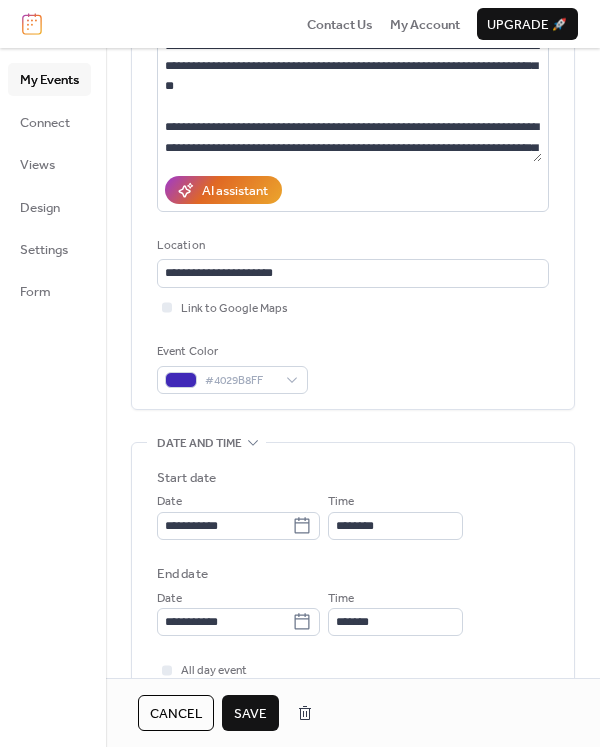 click on "**********" at bounding box center (353, 590) 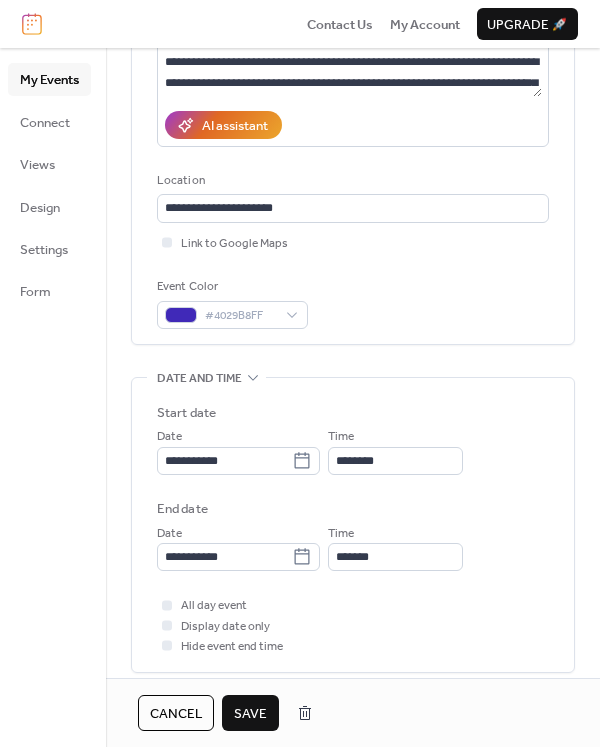 scroll, scrollTop: 594, scrollLeft: 0, axis: vertical 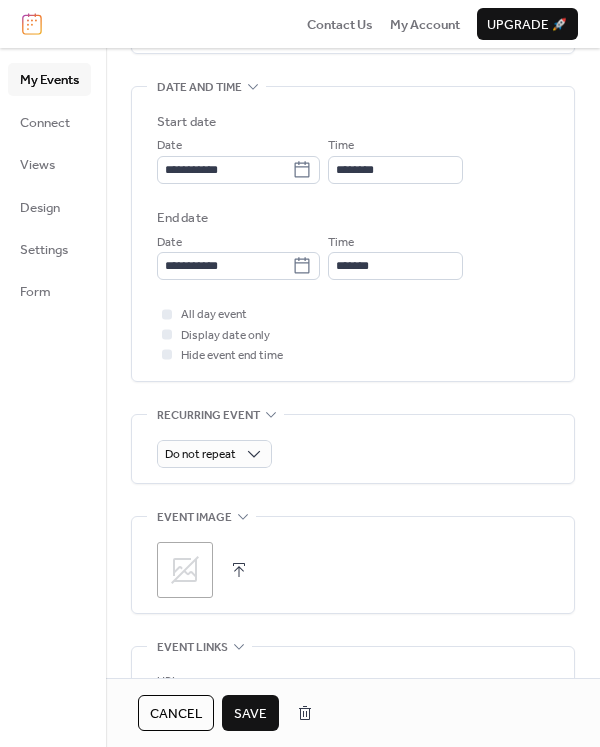 click 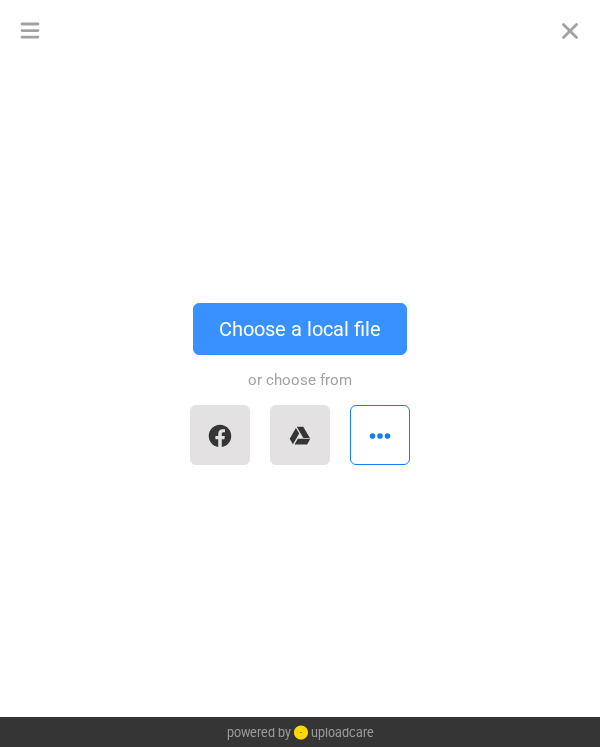 click on "Choose a local file" at bounding box center [300, 329] 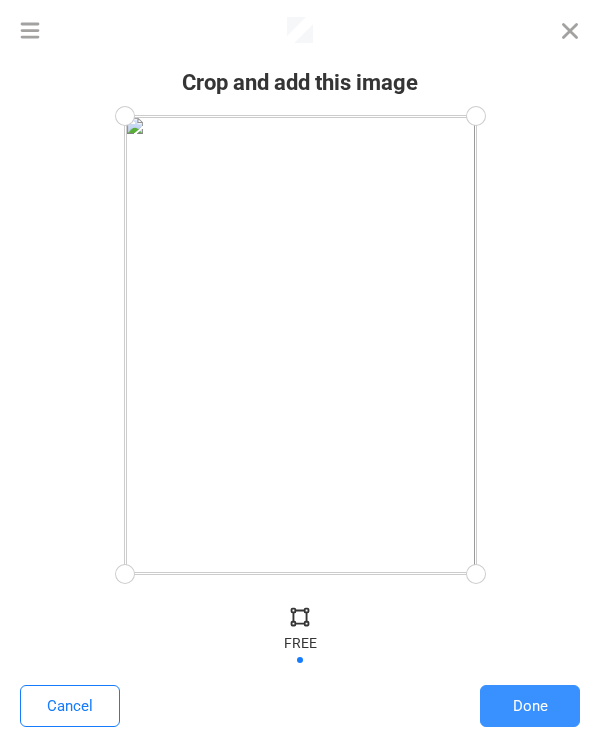 click on "Done" at bounding box center [530, 706] 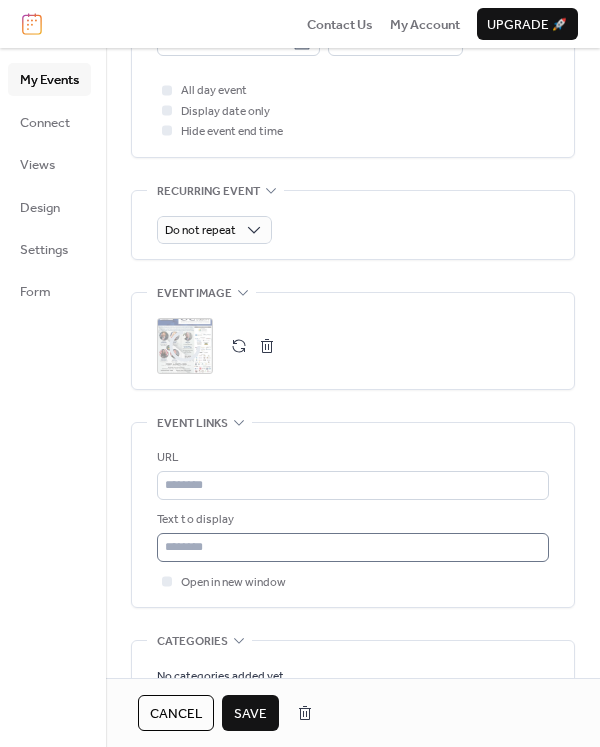 scroll, scrollTop: 927, scrollLeft: 0, axis: vertical 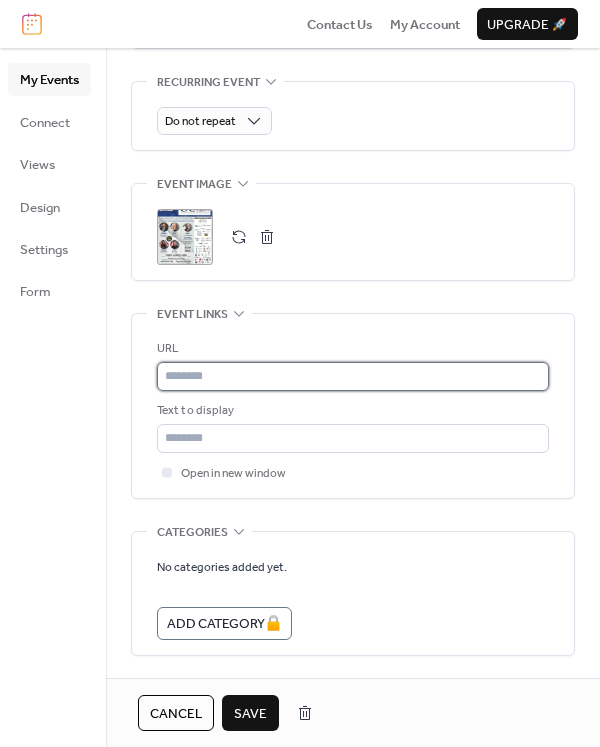 click at bounding box center [353, 376] 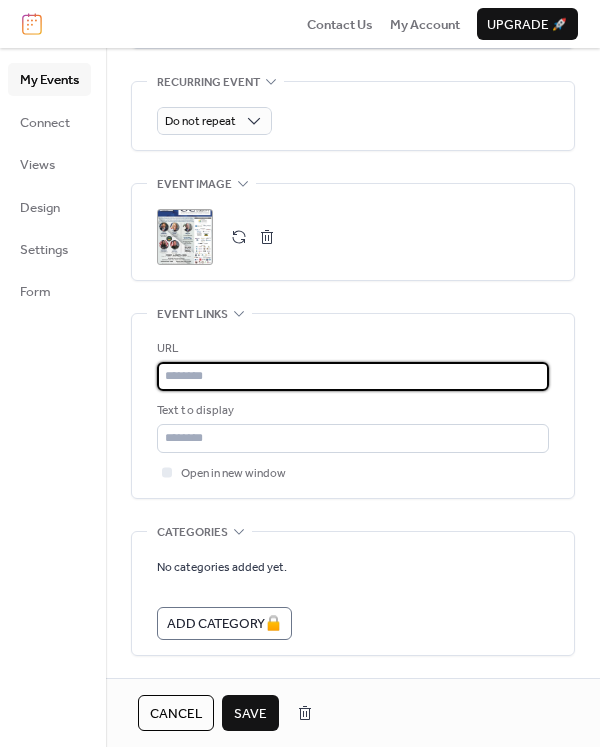 paste on "**********" 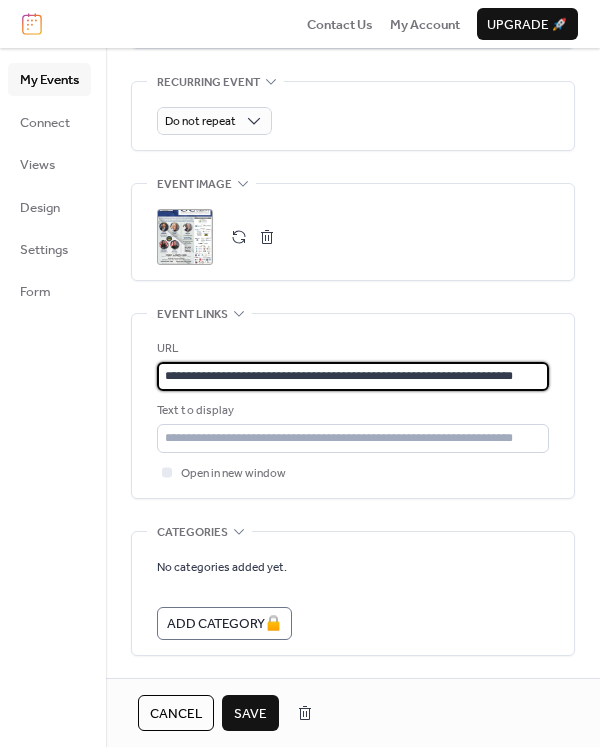 type on "**********" 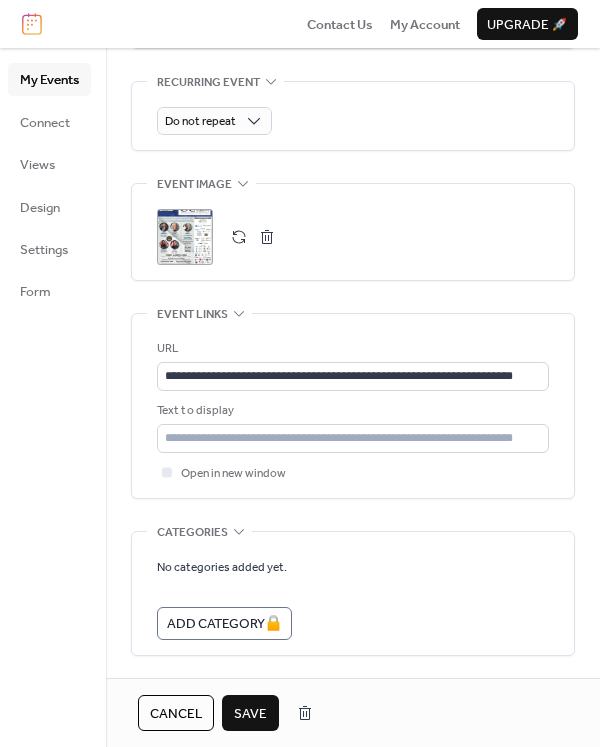 click on "Save" at bounding box center [250, 714] 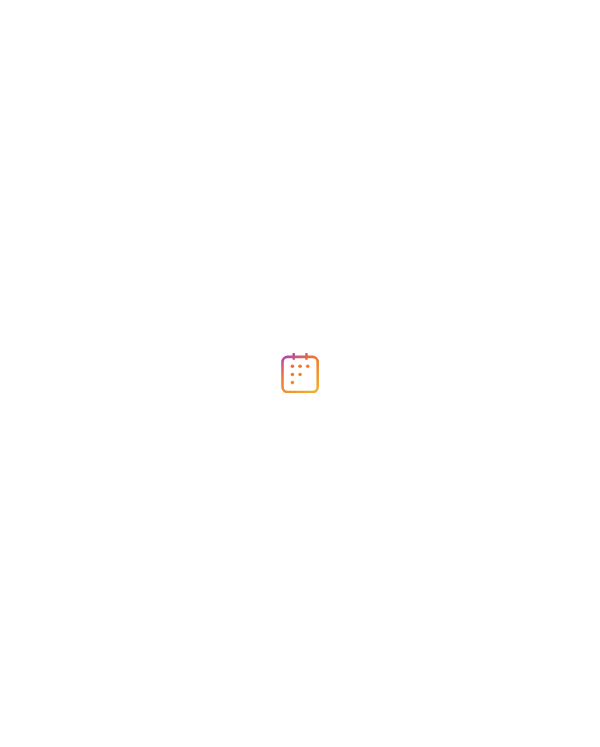 scroll, scrollTop: 0, scrollLeft: 0, axis: both 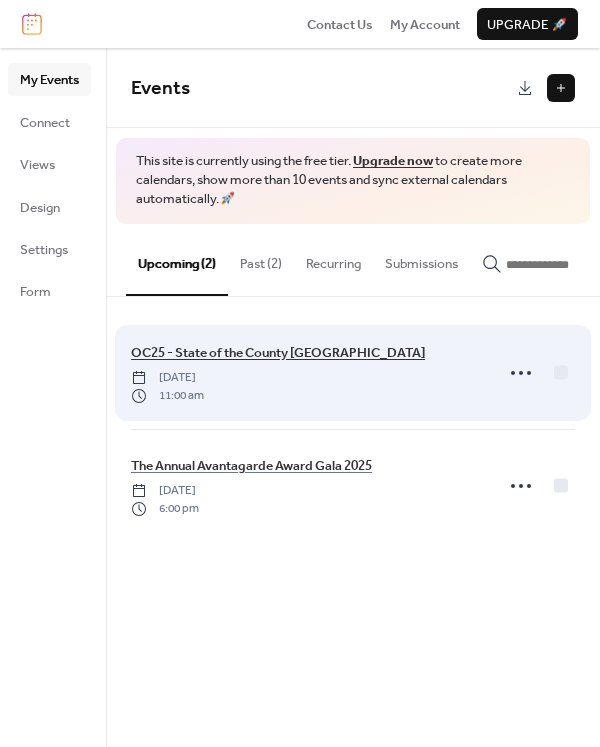click on "OC25 - State of the County [GEOGRAPHIC_DATA]" at bounding box center [278, 353] 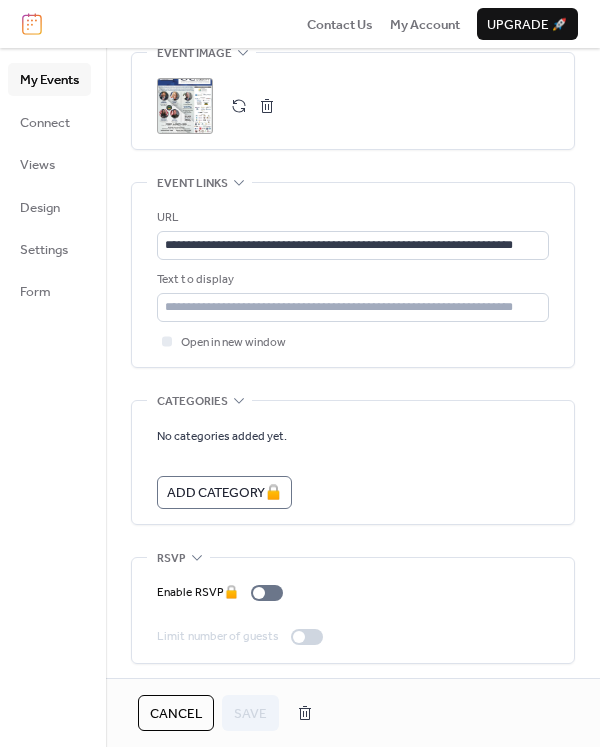 scroll, scrollTop: 1061, scrollLeft: 0, axis: vertical 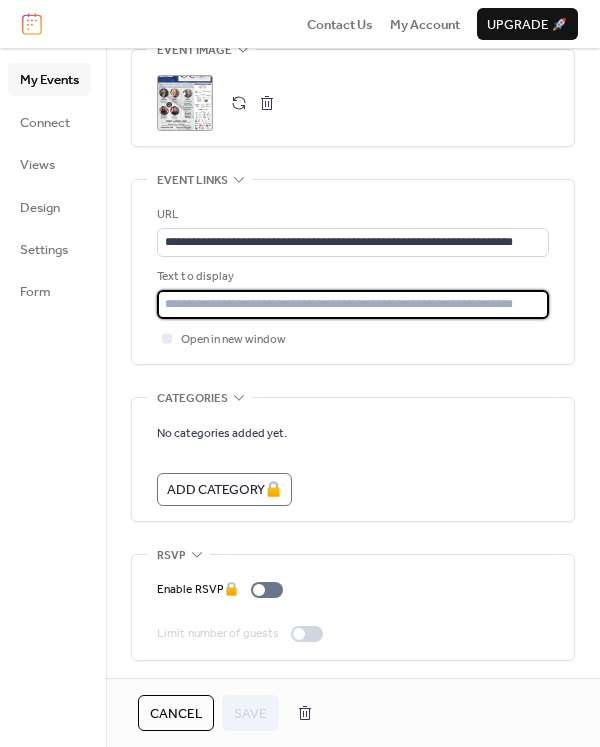 click at bounding box center (353, 304) 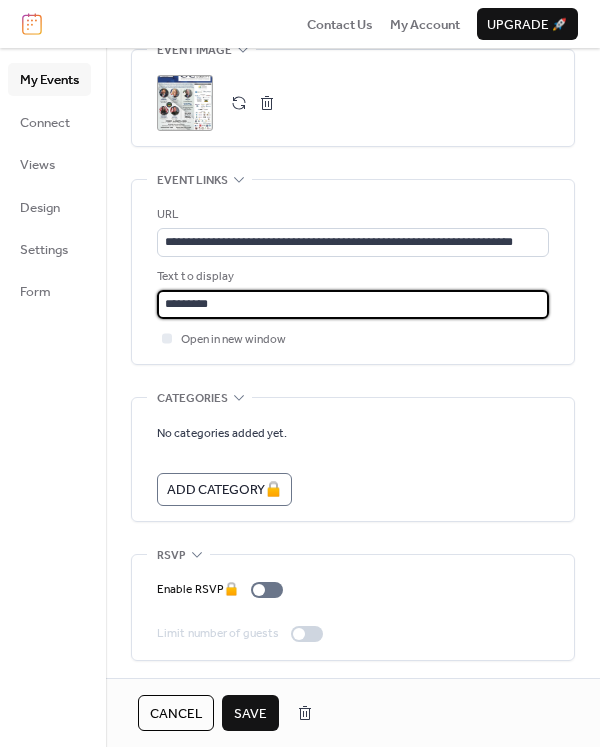 type on "*********" 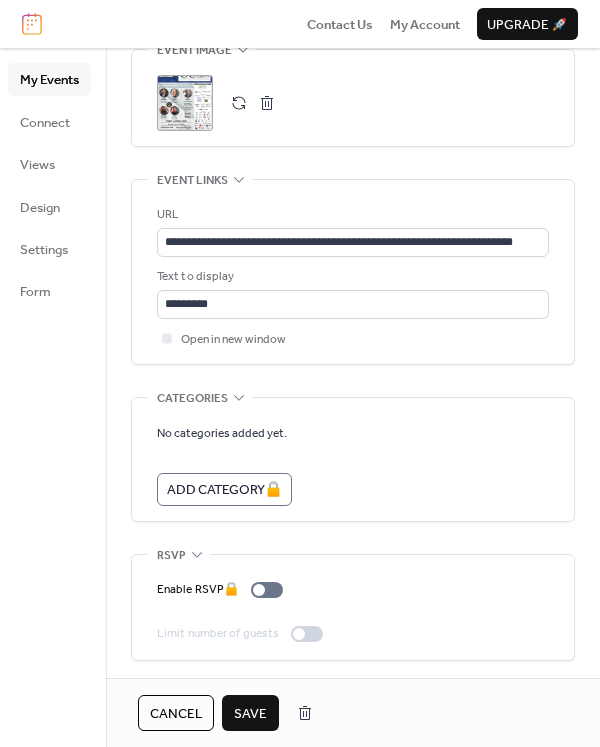 click on "Save" at bounding box center (250, 714) 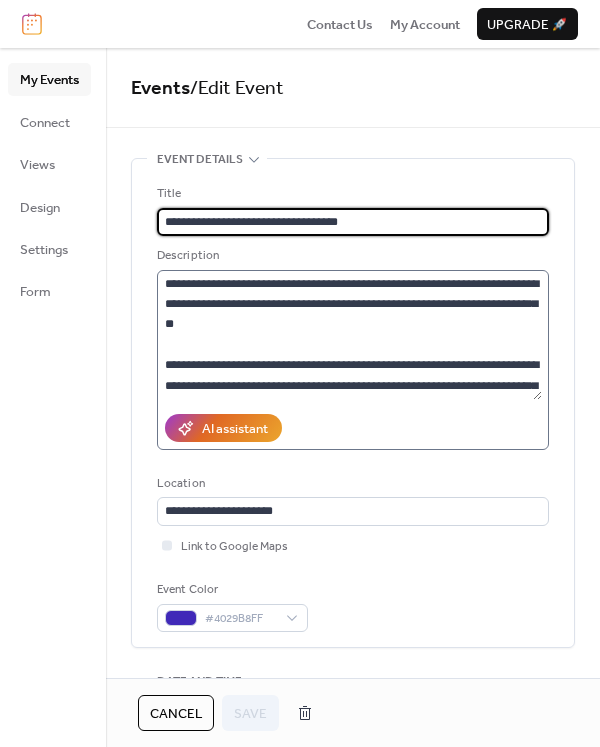 scroll, scrollTop: 0, scrollLeft: 0, axis: both 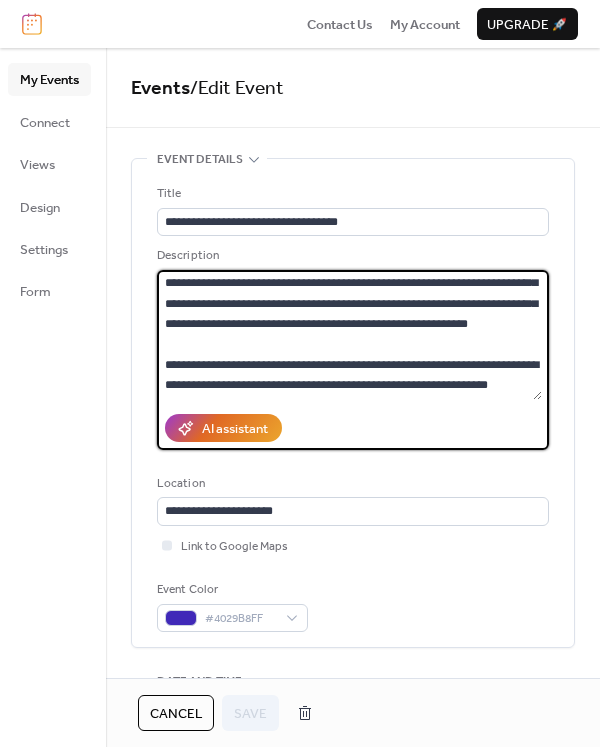 drag, startPoint x: 164, startPoint y: 341, endPoint x: 535, endPoint y: 471, distance: 393.11703 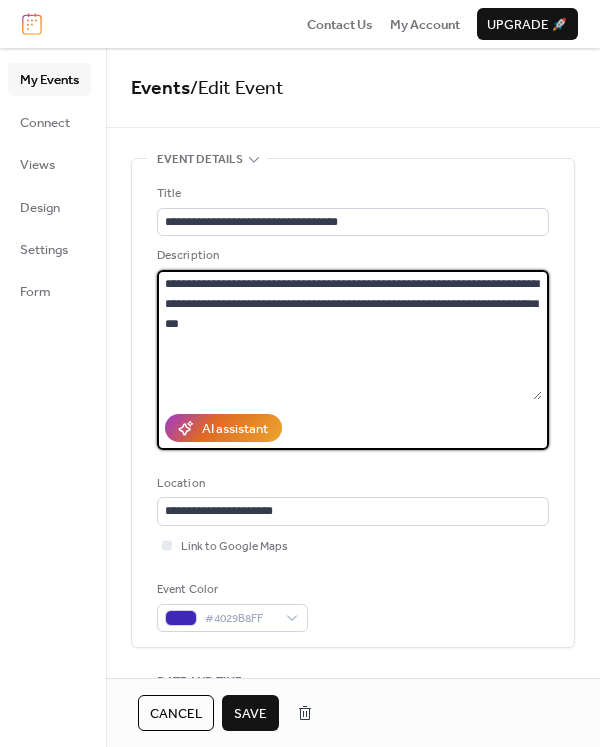scroll, scrollTop: 0, scrollLeft: 0, axis: both 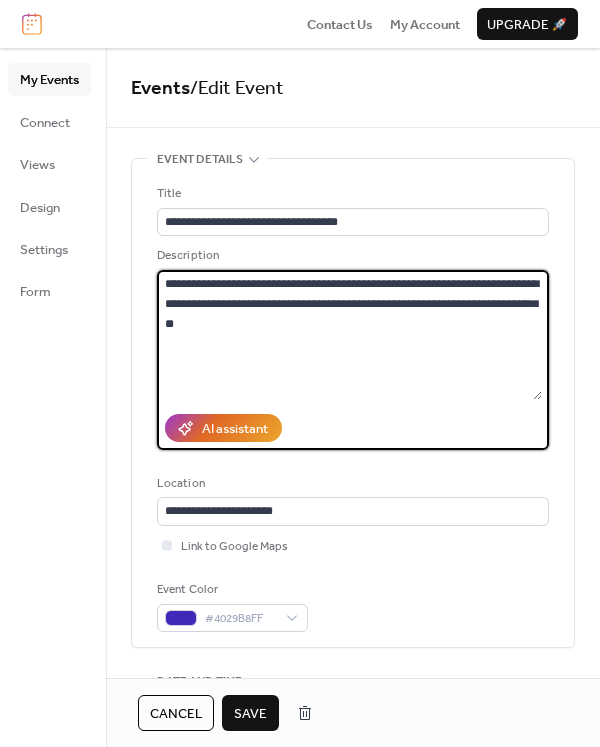 type on "**********" 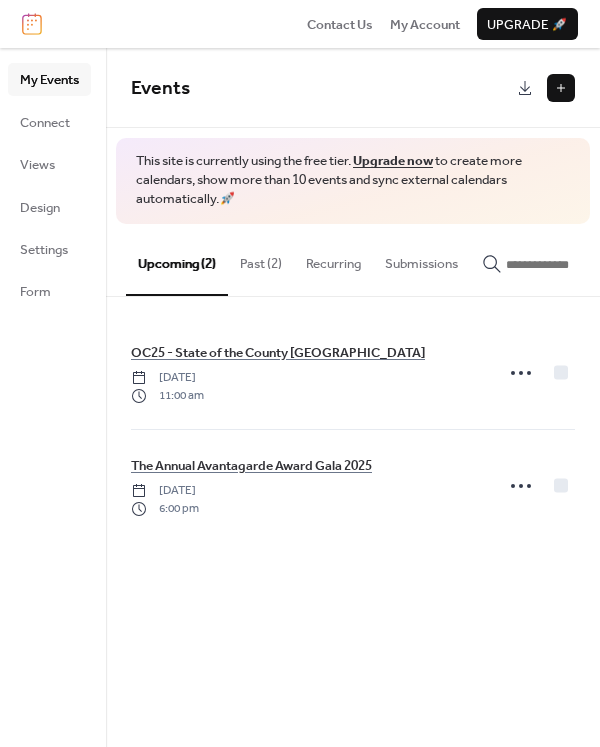 click on "The Annual Avantagarde Award Gala 2025" at bounding box center (251, 466) 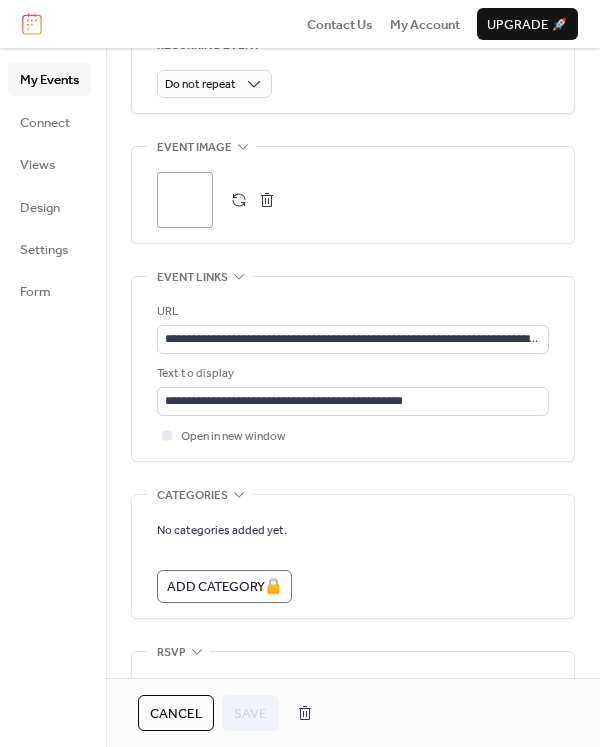 scroll, scrollTop: 989, scrollLeft: 0, axis: vertical 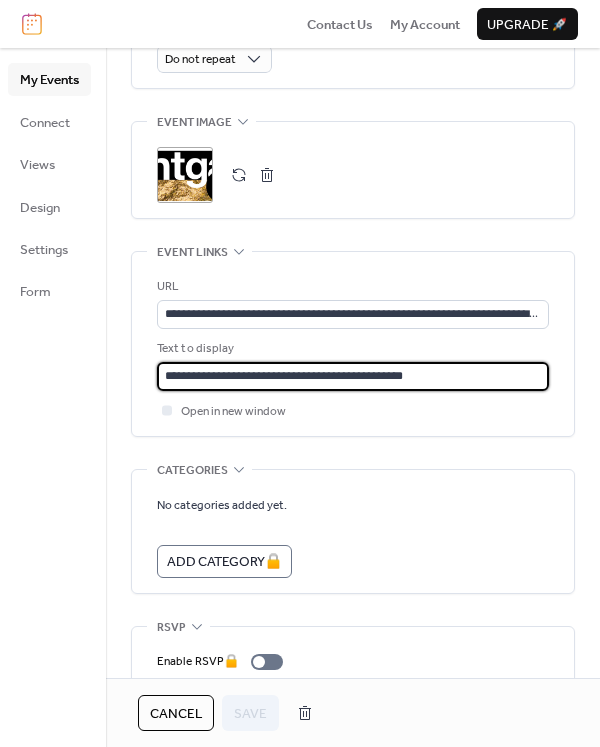drag, startPoint x: 263, startPoint y: 378, endPoint x: 507, endPoint y: 375, distance: 244.01845 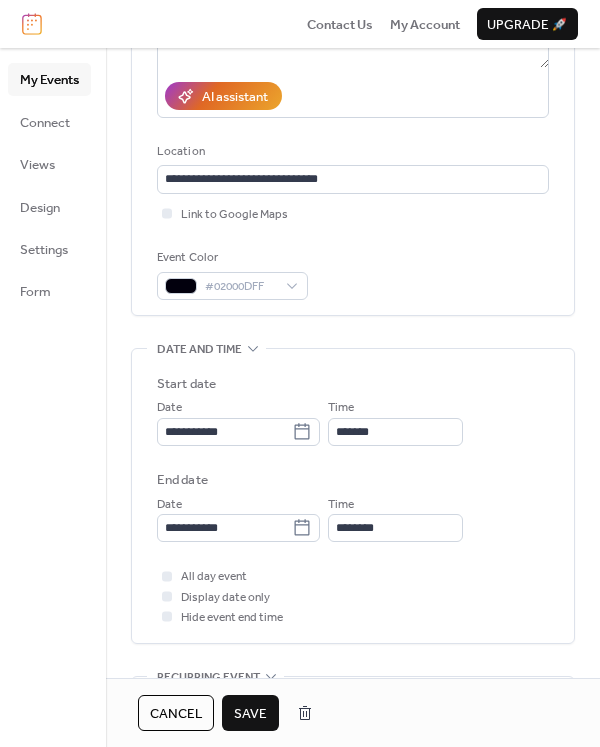 scroll, scrollTop: 331, scrollLeft: 0, axis: vertical 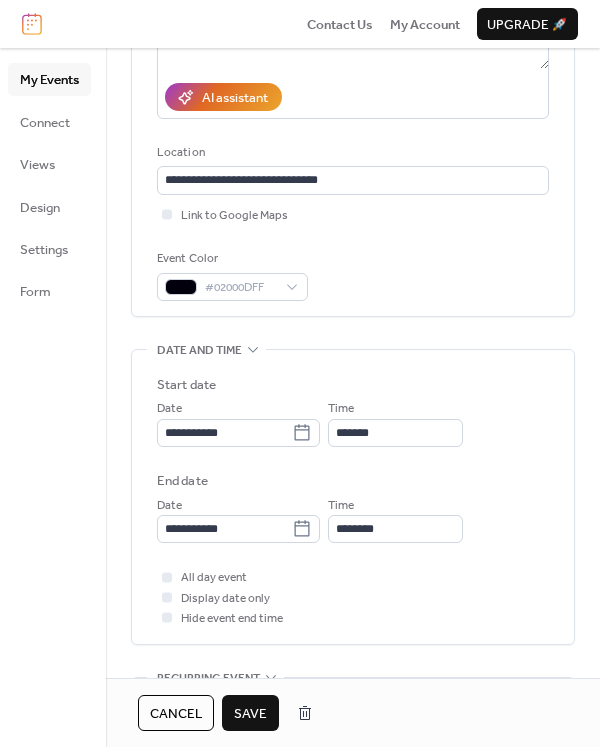 type on "*********" 